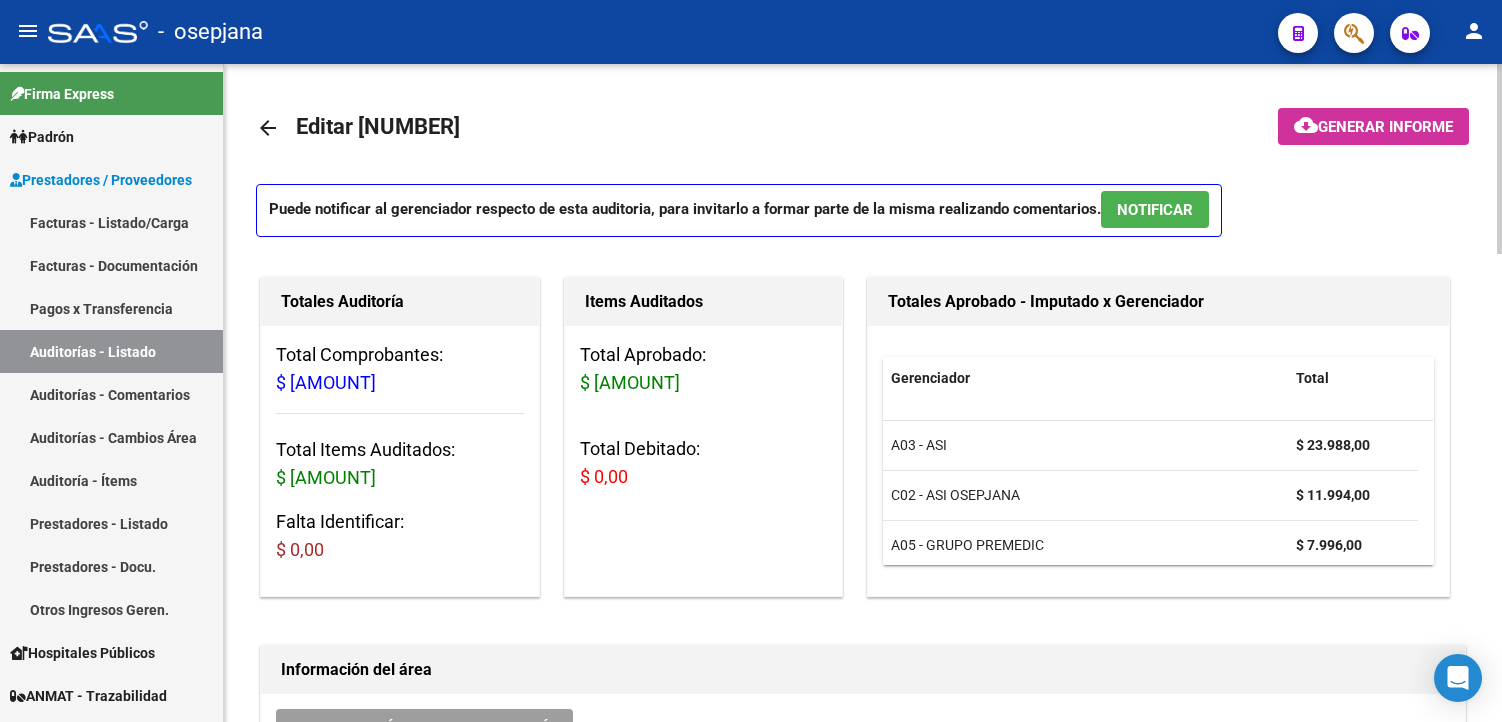 scroll, scrollTop: 0, scrollLeft: 0, axis: both 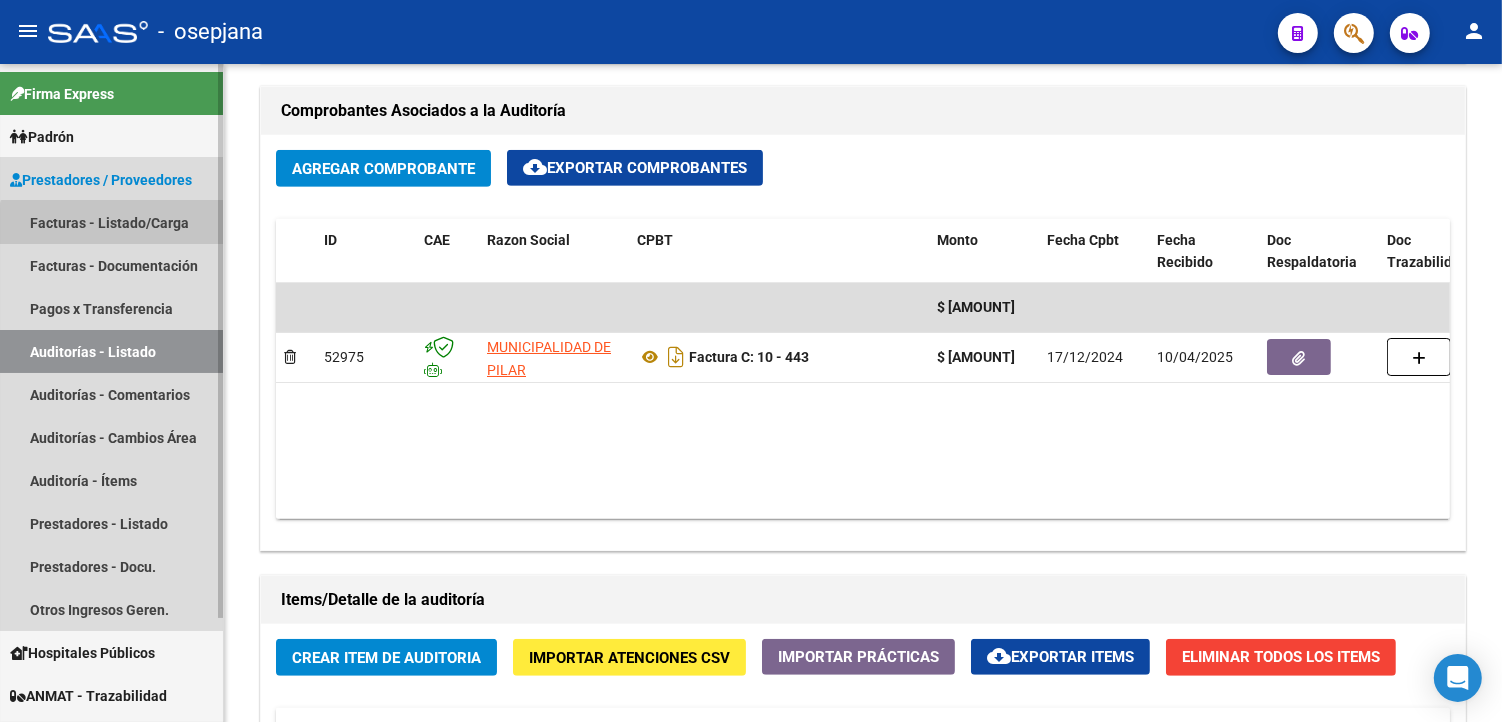click on "Facturas - Listado/Carga" at bounding box center (111, 222) 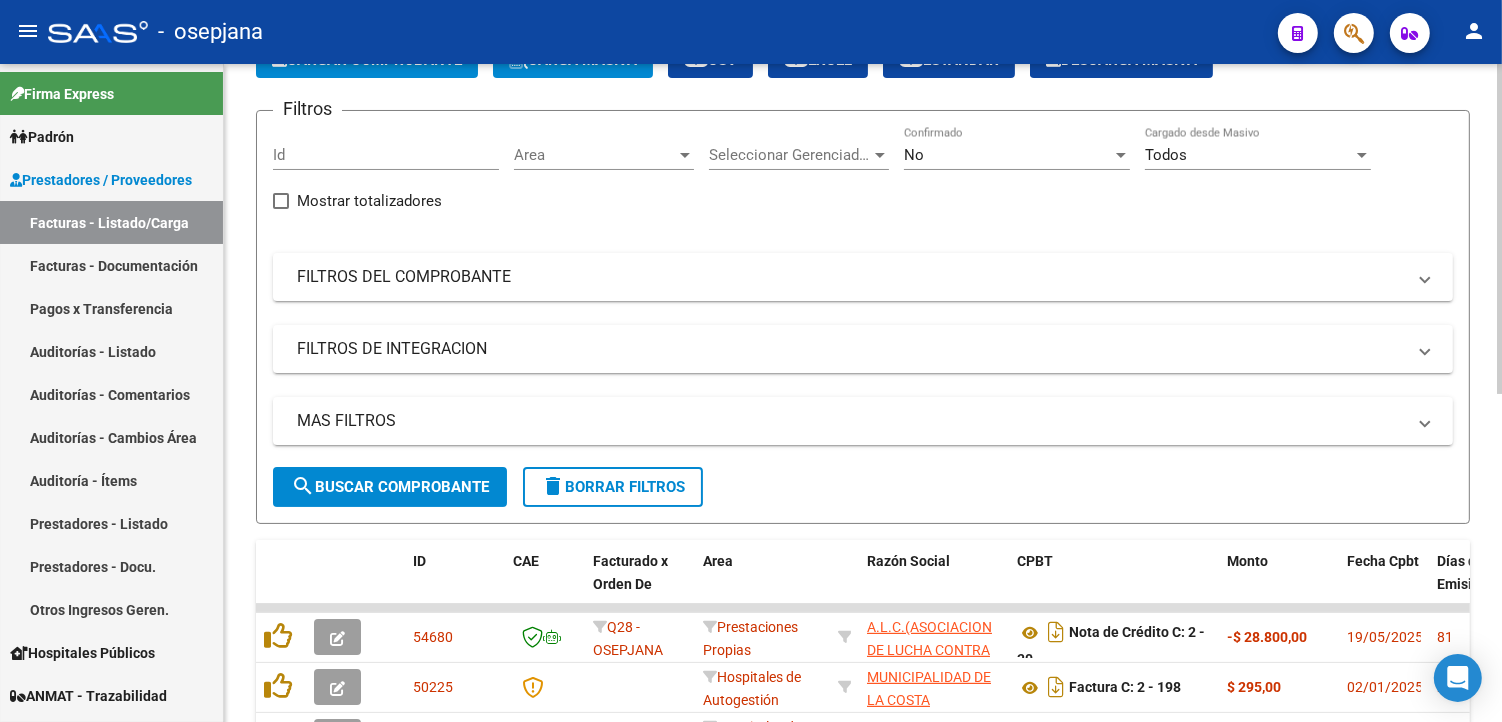 scroll, scrollTop: 0, scrollLeft: 0, axis: both 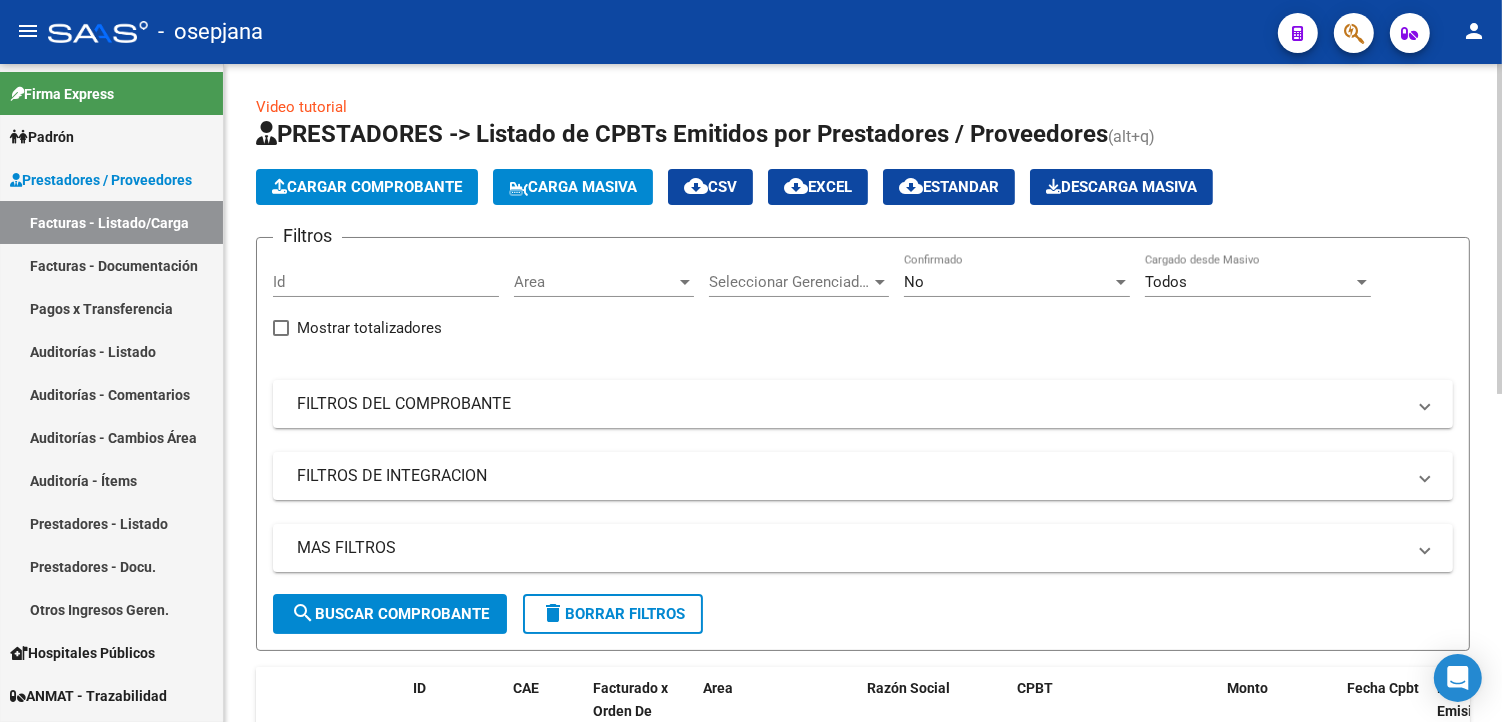 click on "No" at bounding box center (1008, 282) 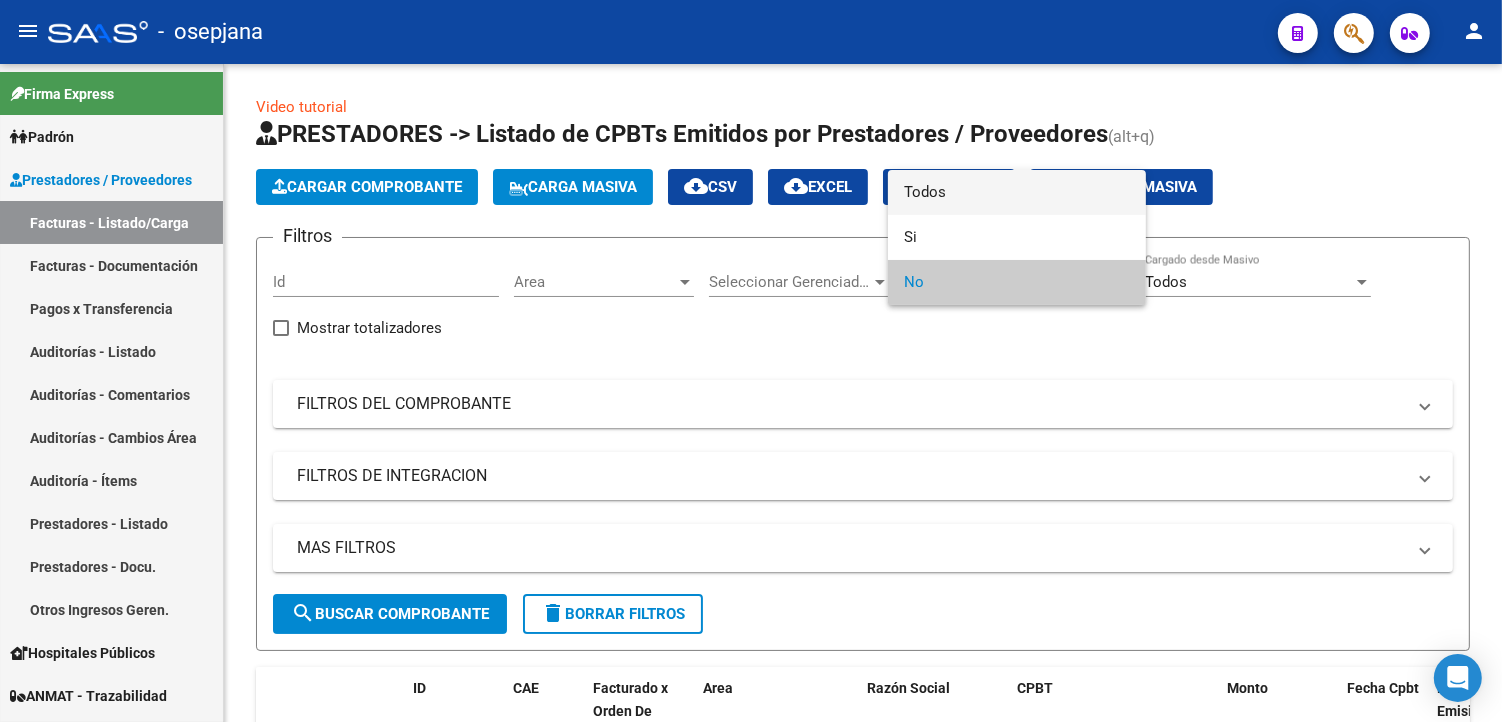 click on "Todos" at bounding box center [1017, 192] 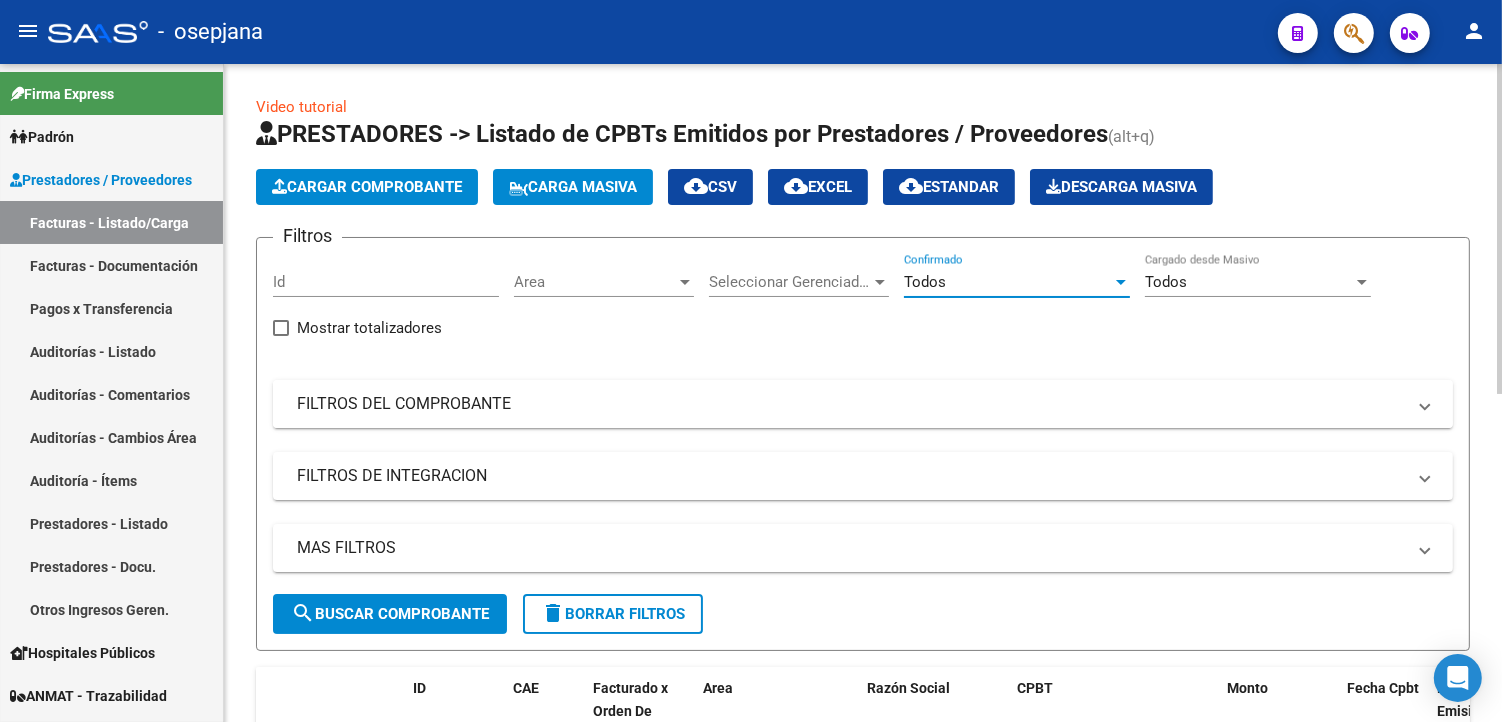 click on "FILTROS DEL COMPROBANTE" at bounding box center [851, 404] 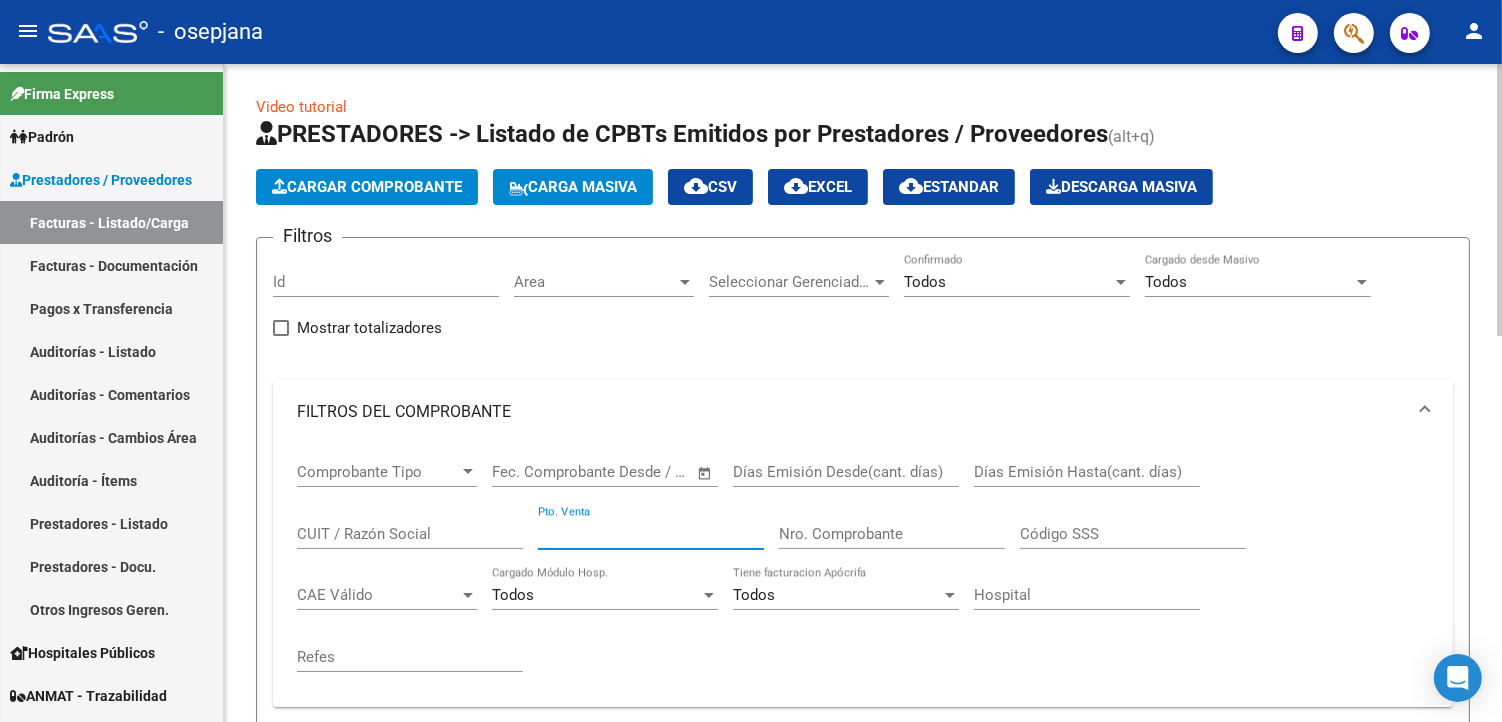 click on "Pto. Venta" at bounding box center [651, 534] 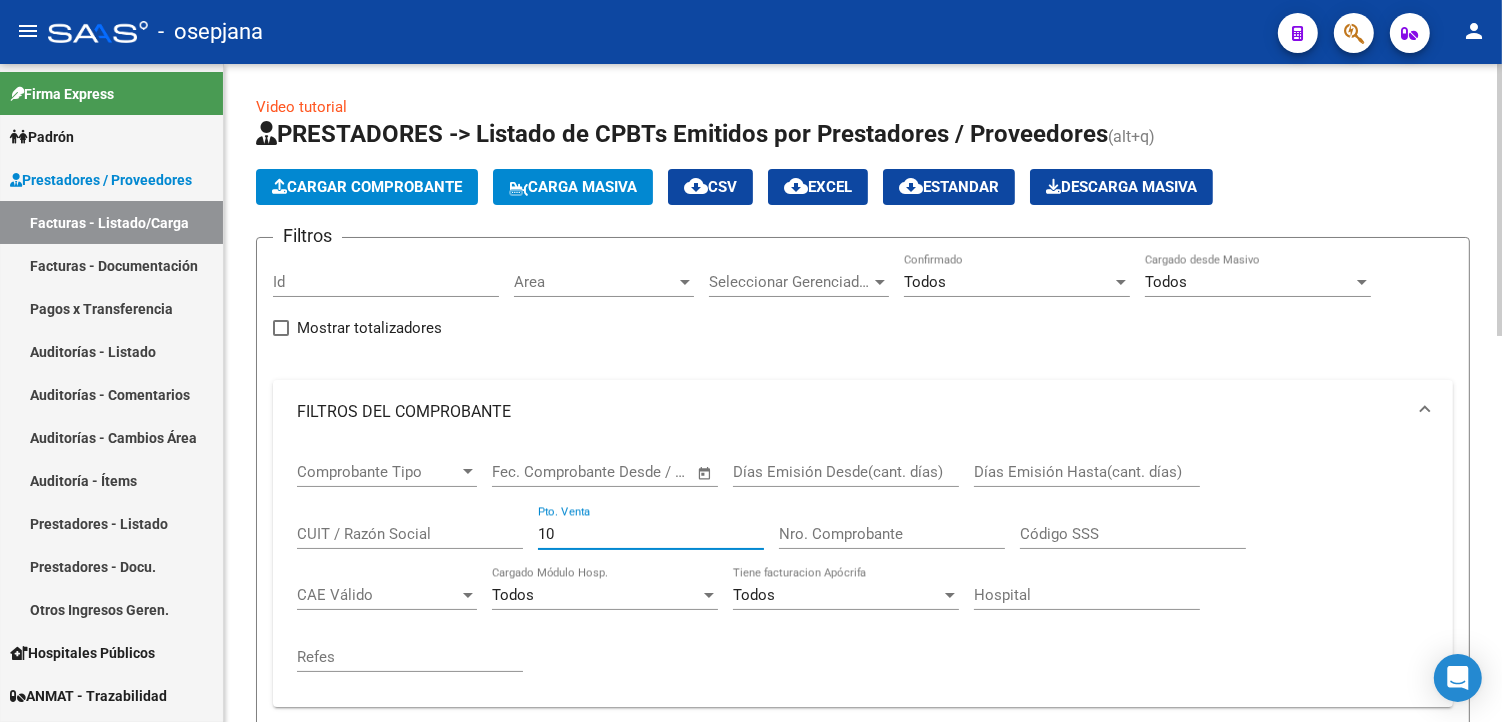 type on "10" 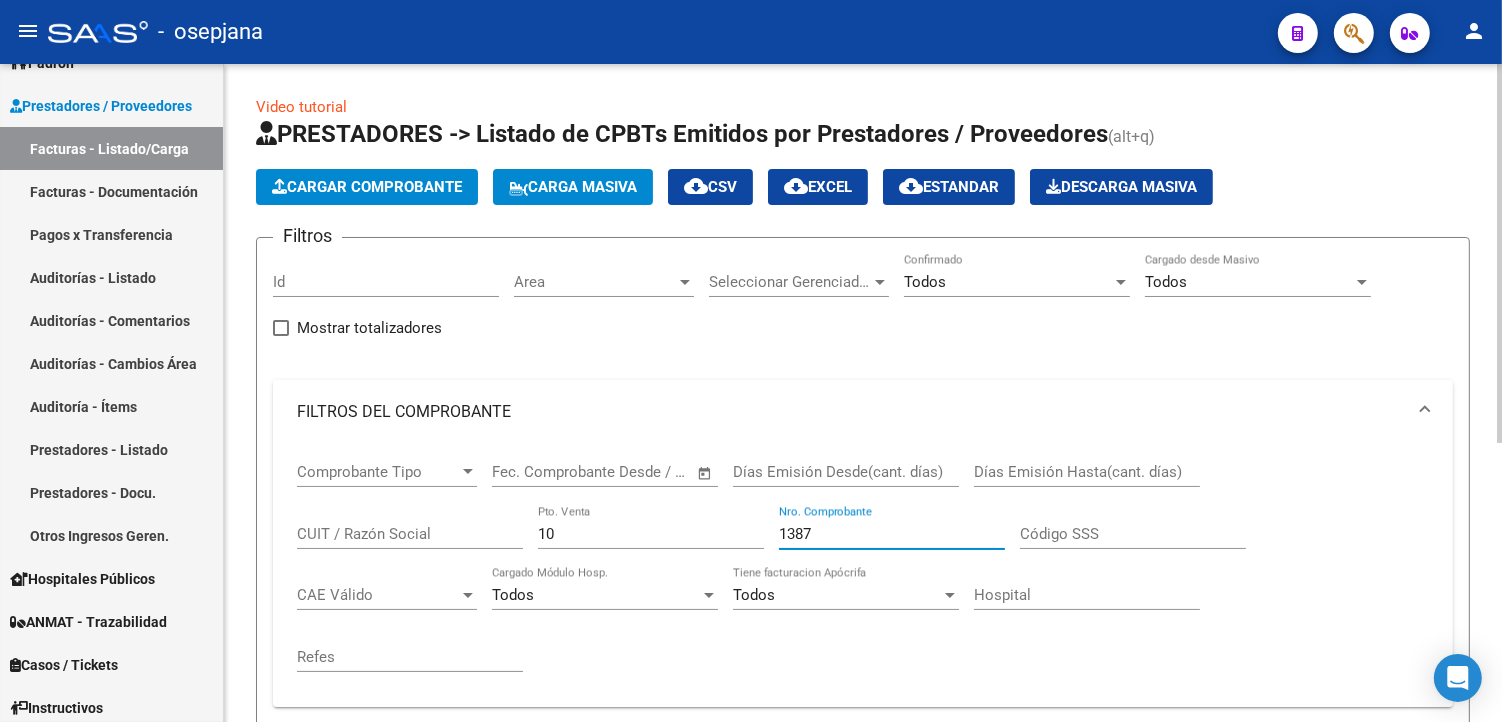scroll, scrollTop: 111, scrollLeft: 0, axis: vertical 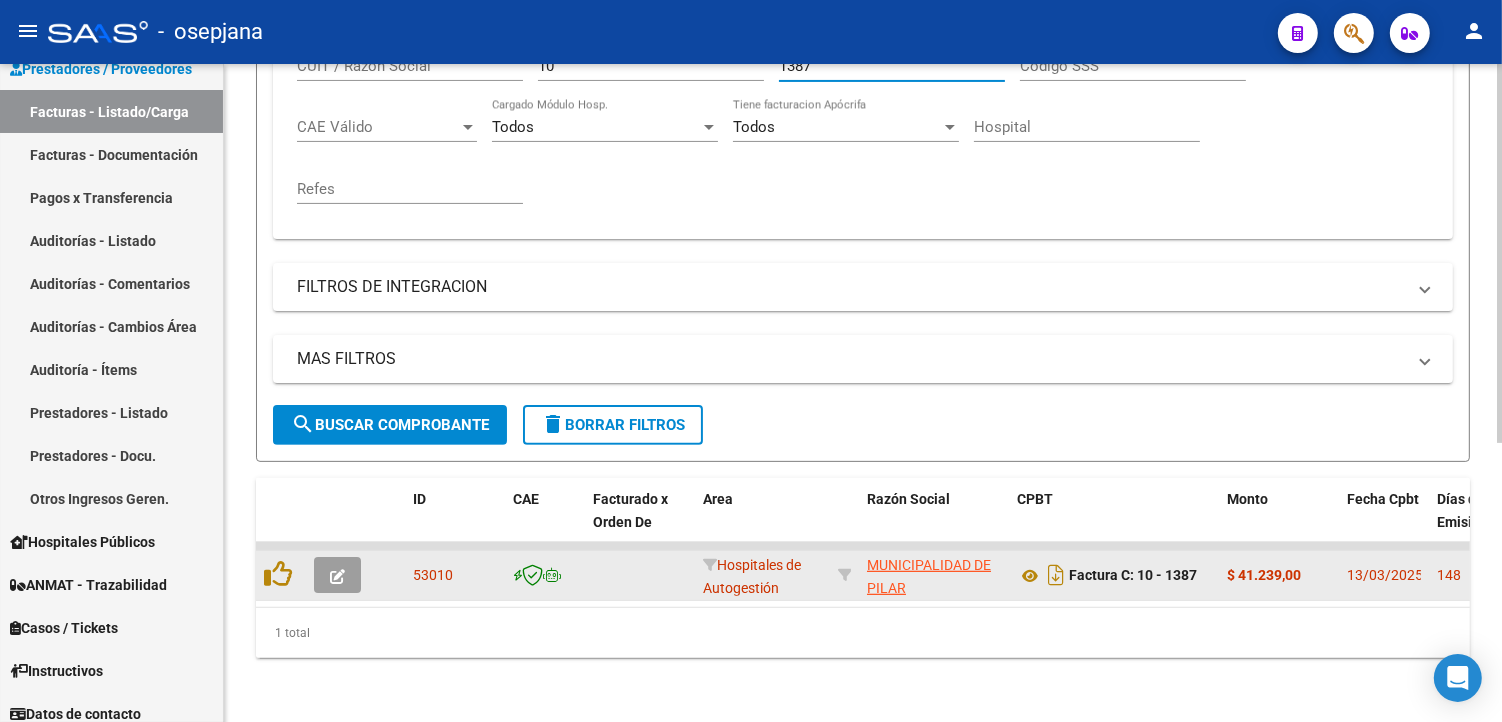 type on "1387" 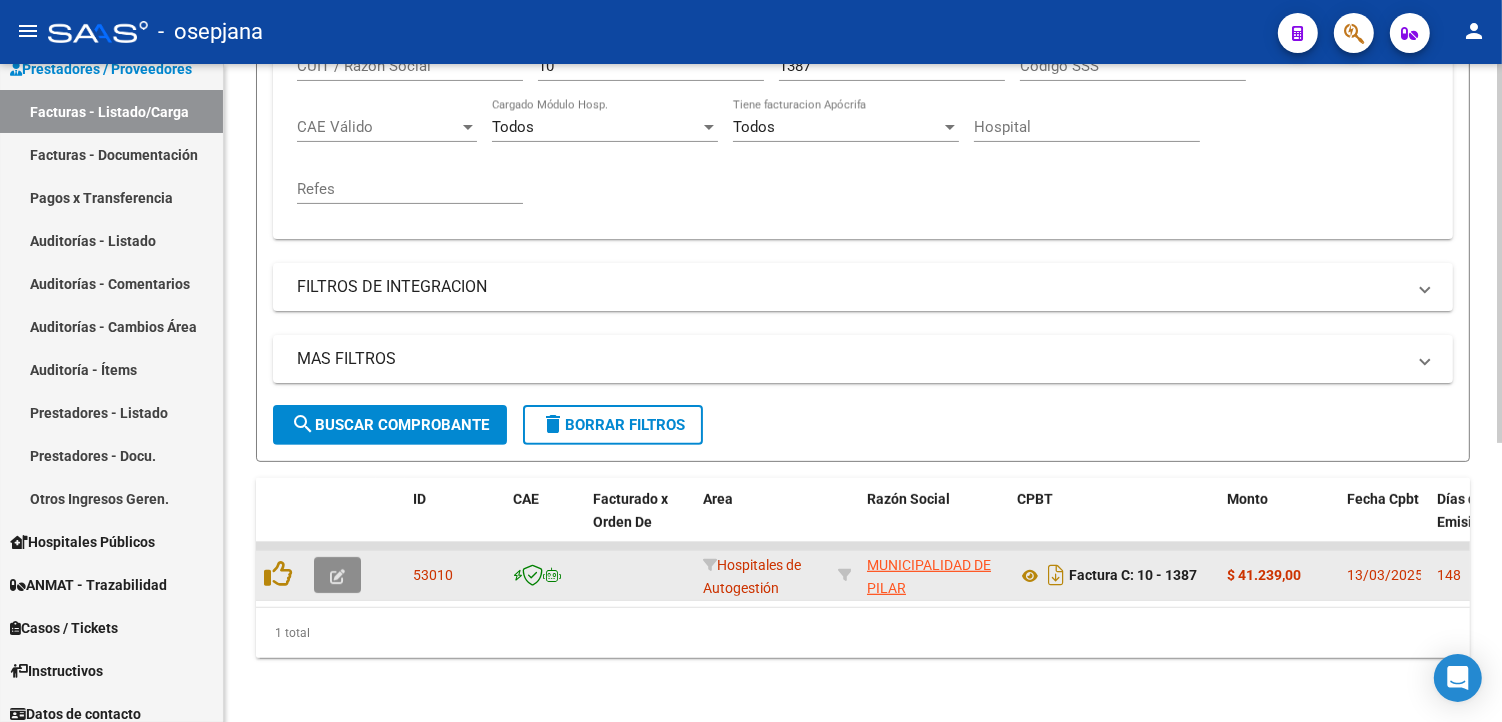 click 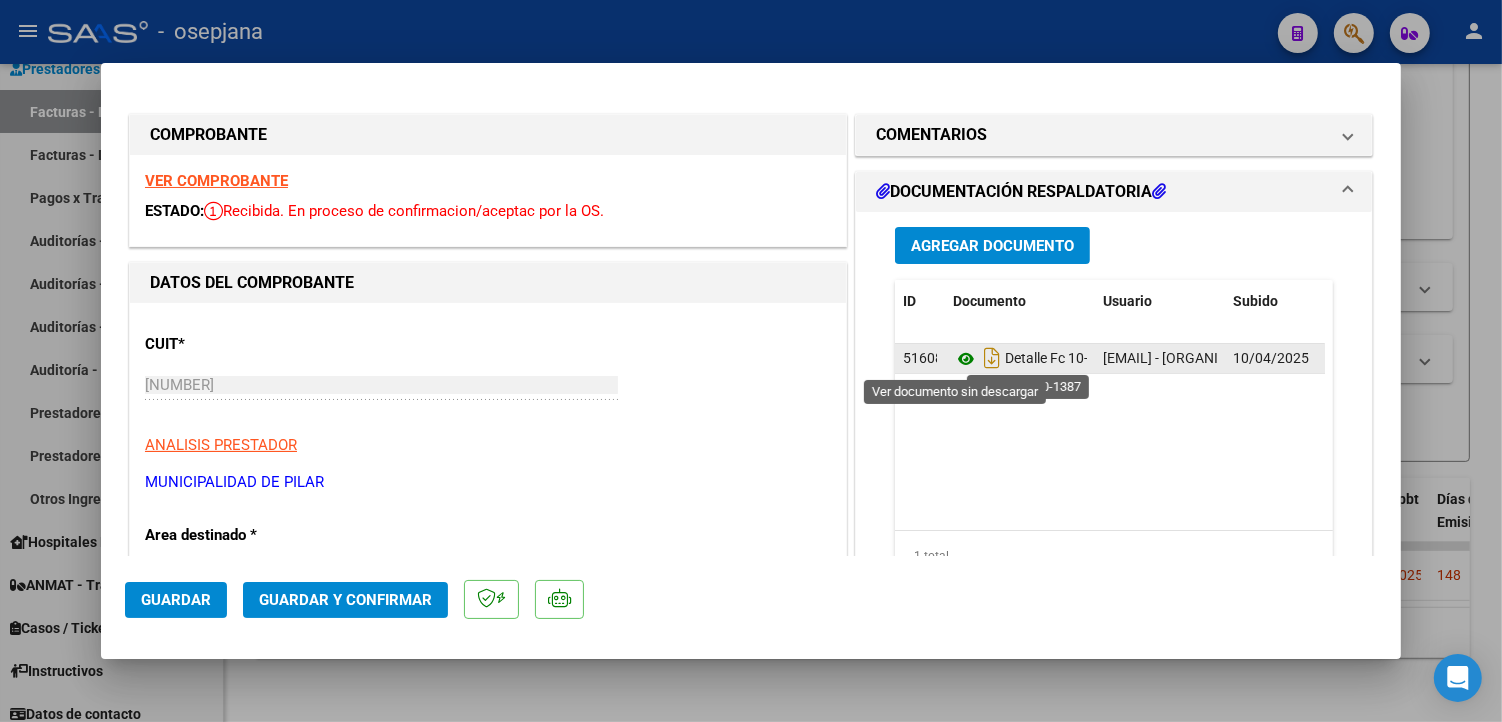 click 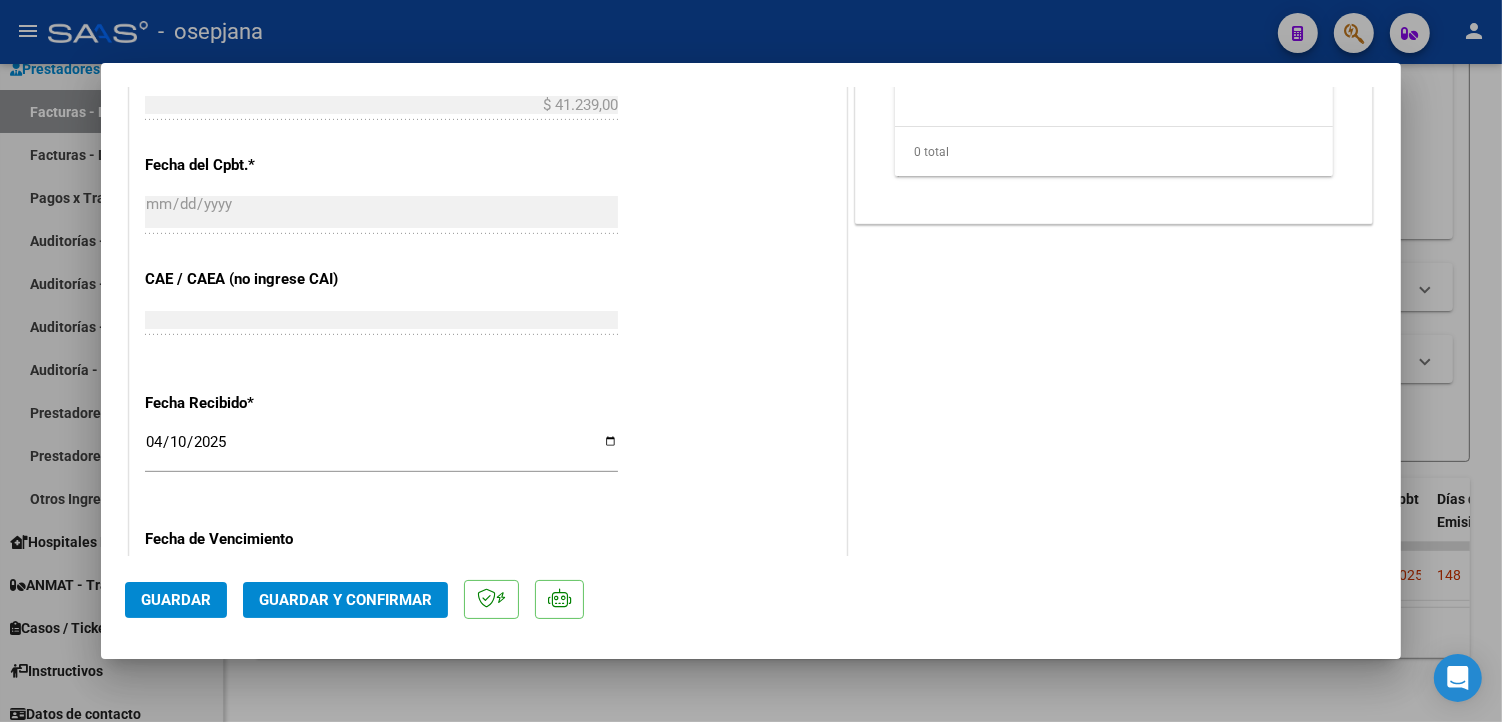 scroll, scrollTop: 1167, scrollLeft: 0, axis: vertical 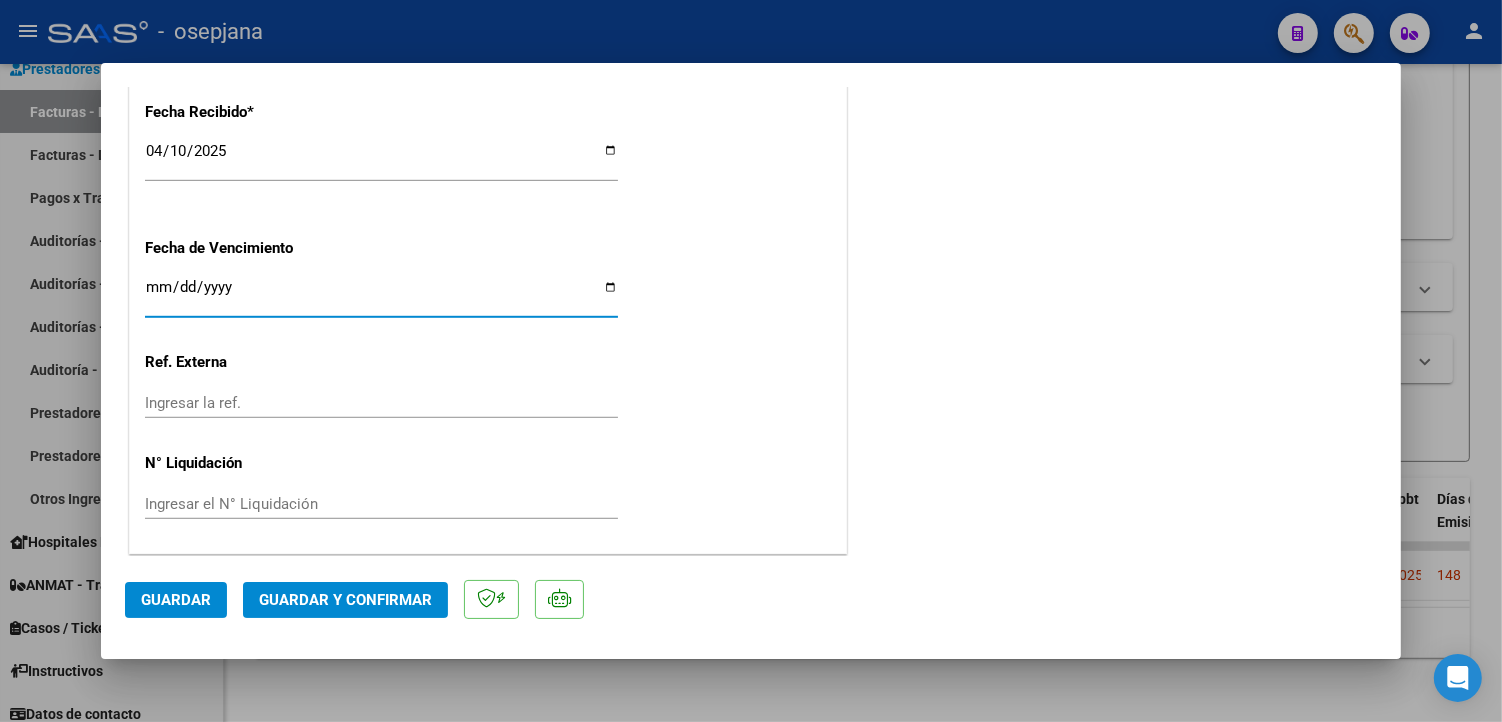 click on "Ingresar la fecha" at bounding box center [381, 295] 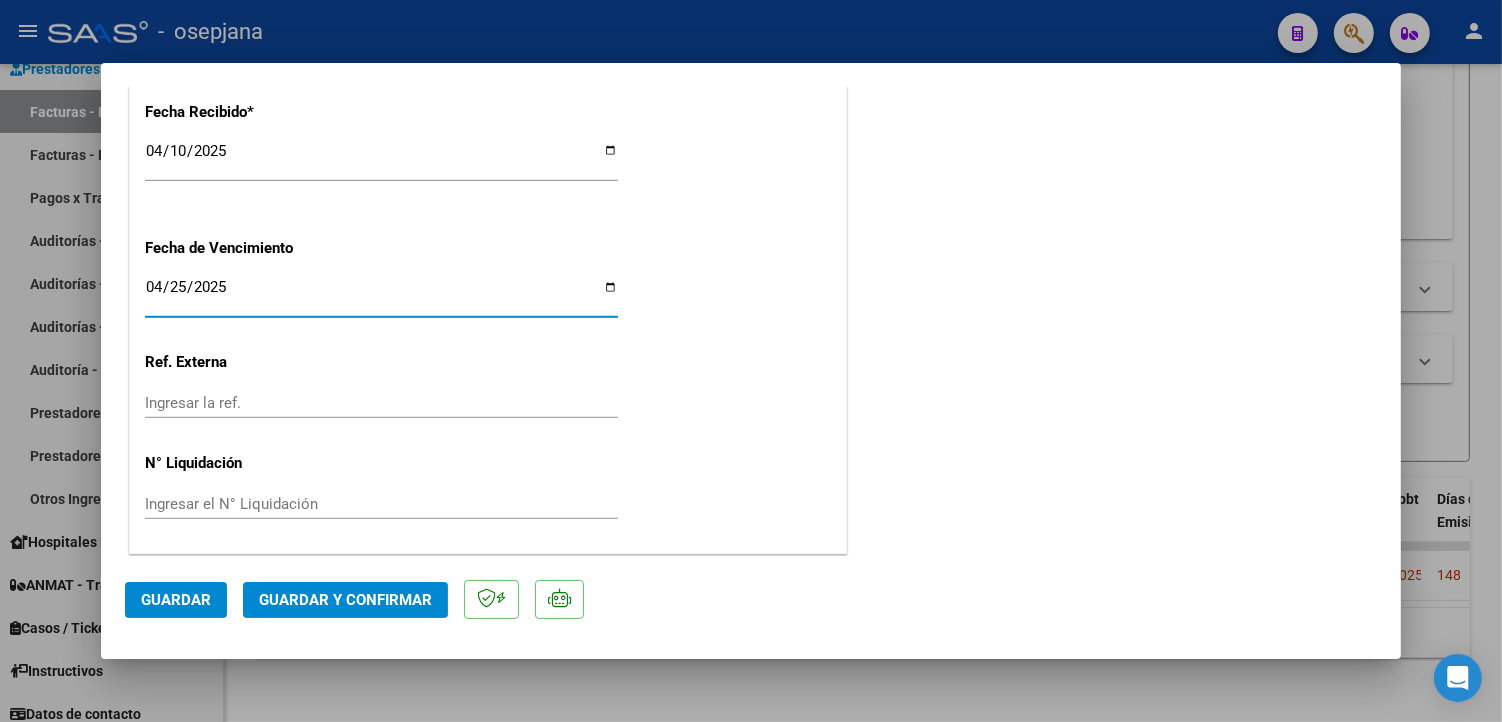 type on "2025-04-25" 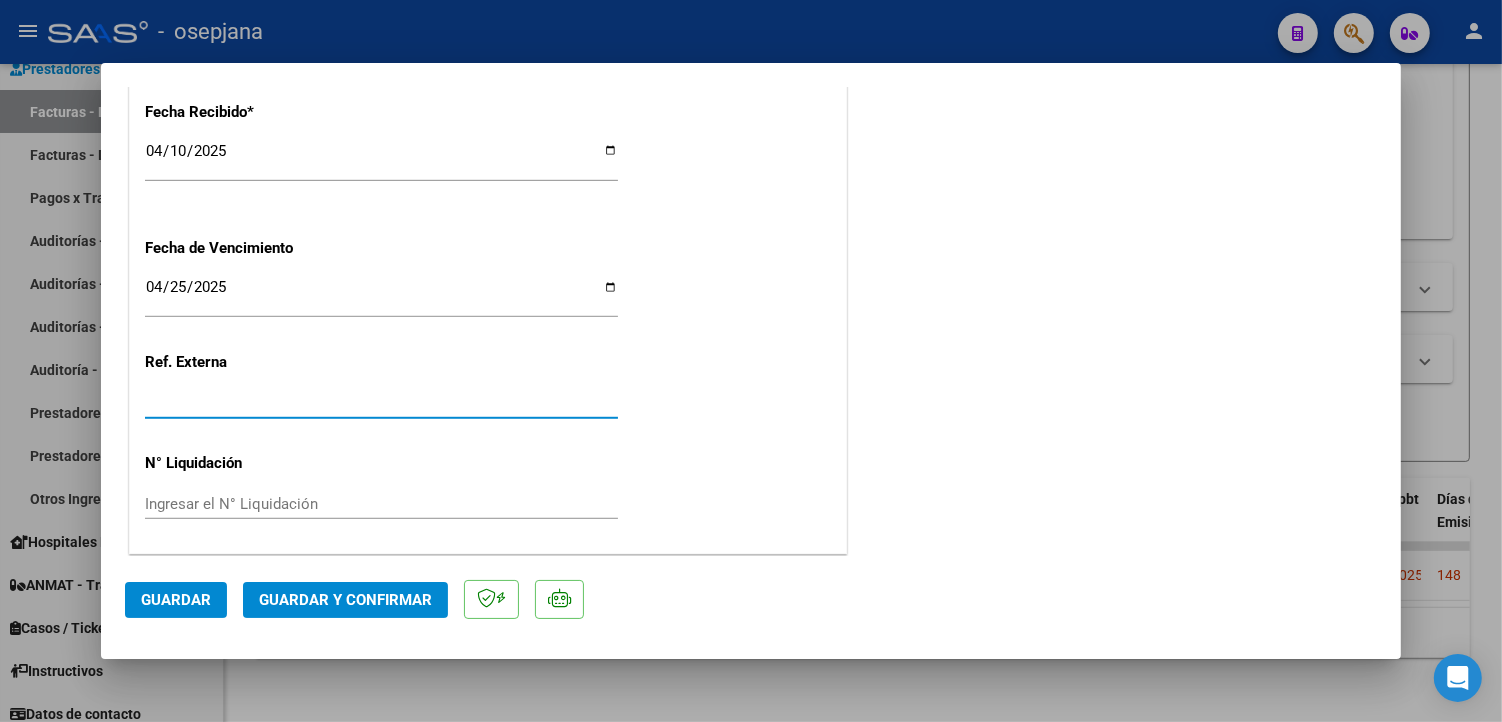 type on "[NUMBER]" 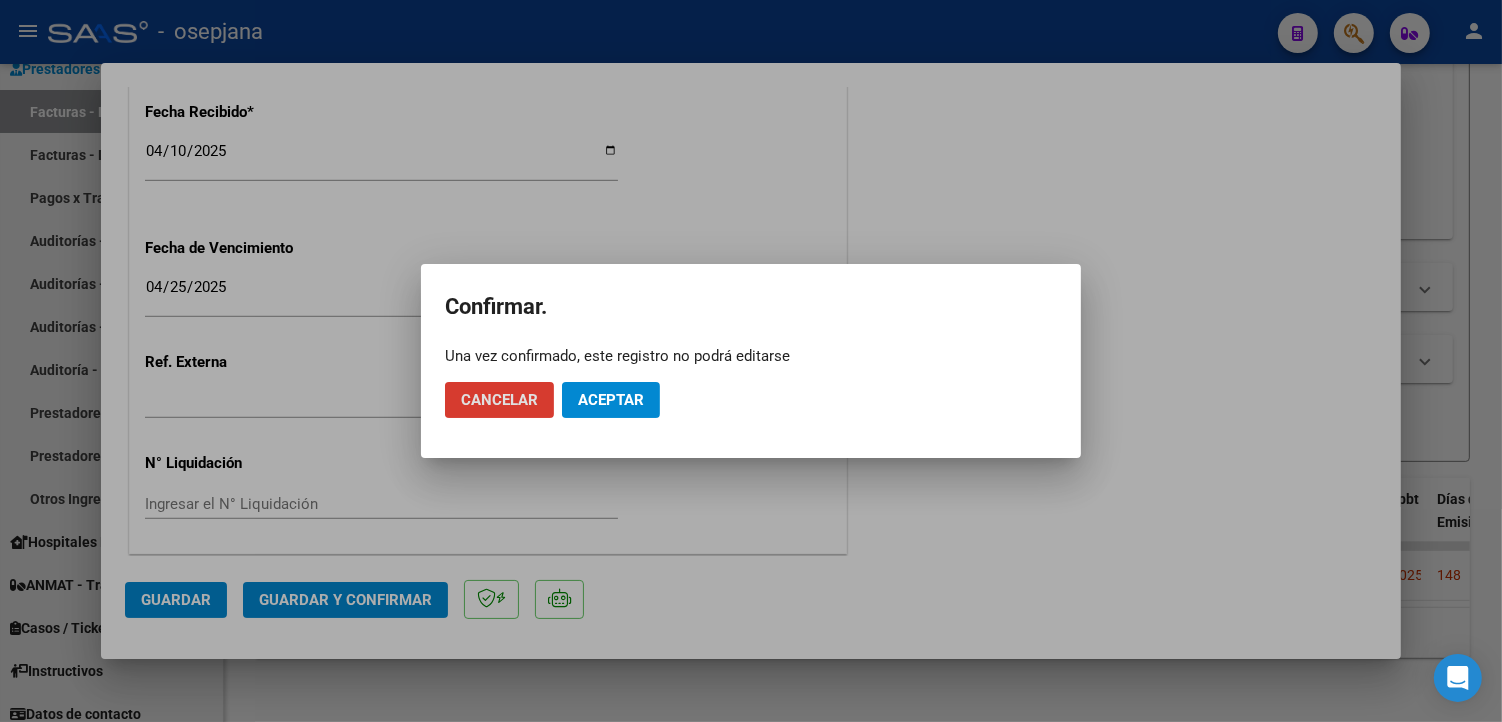 click on "Aceptar" 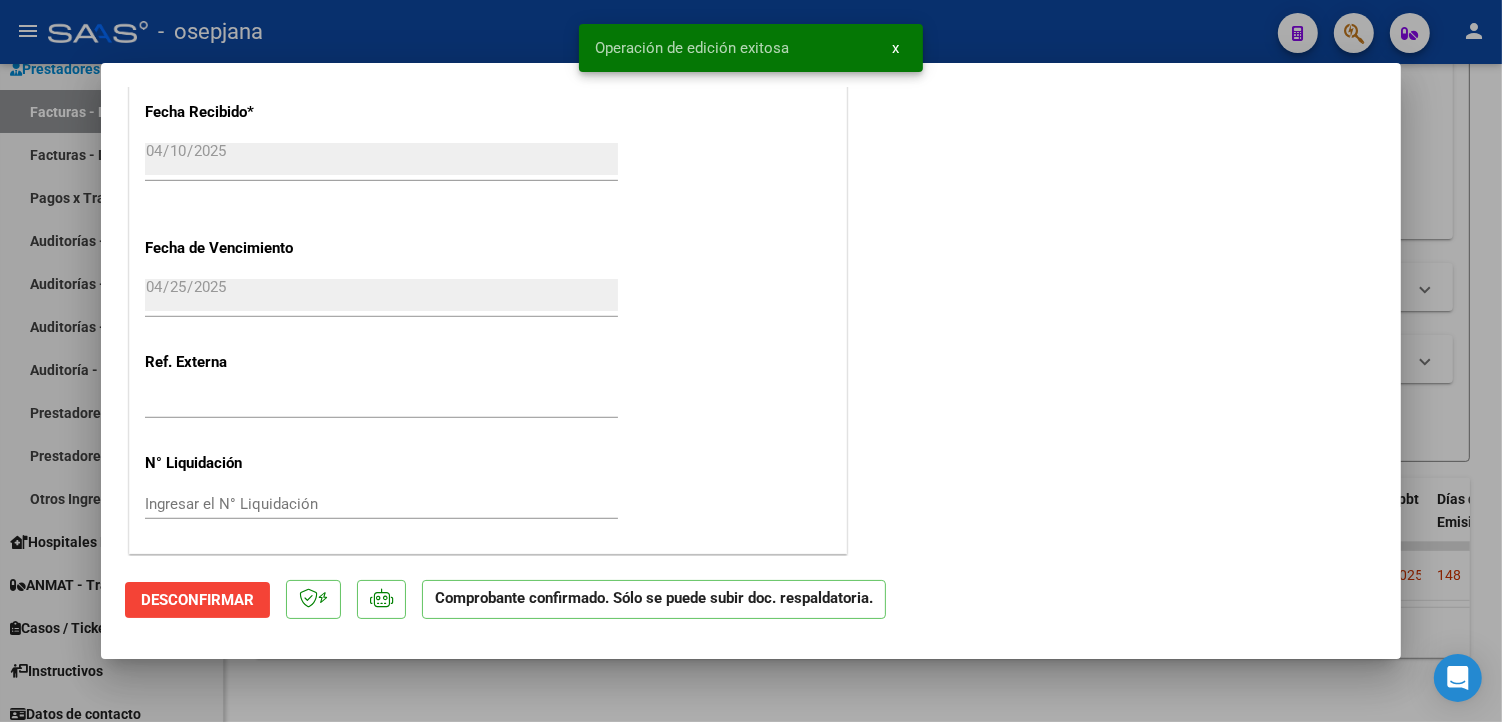 click at bounding box center [751, 361] 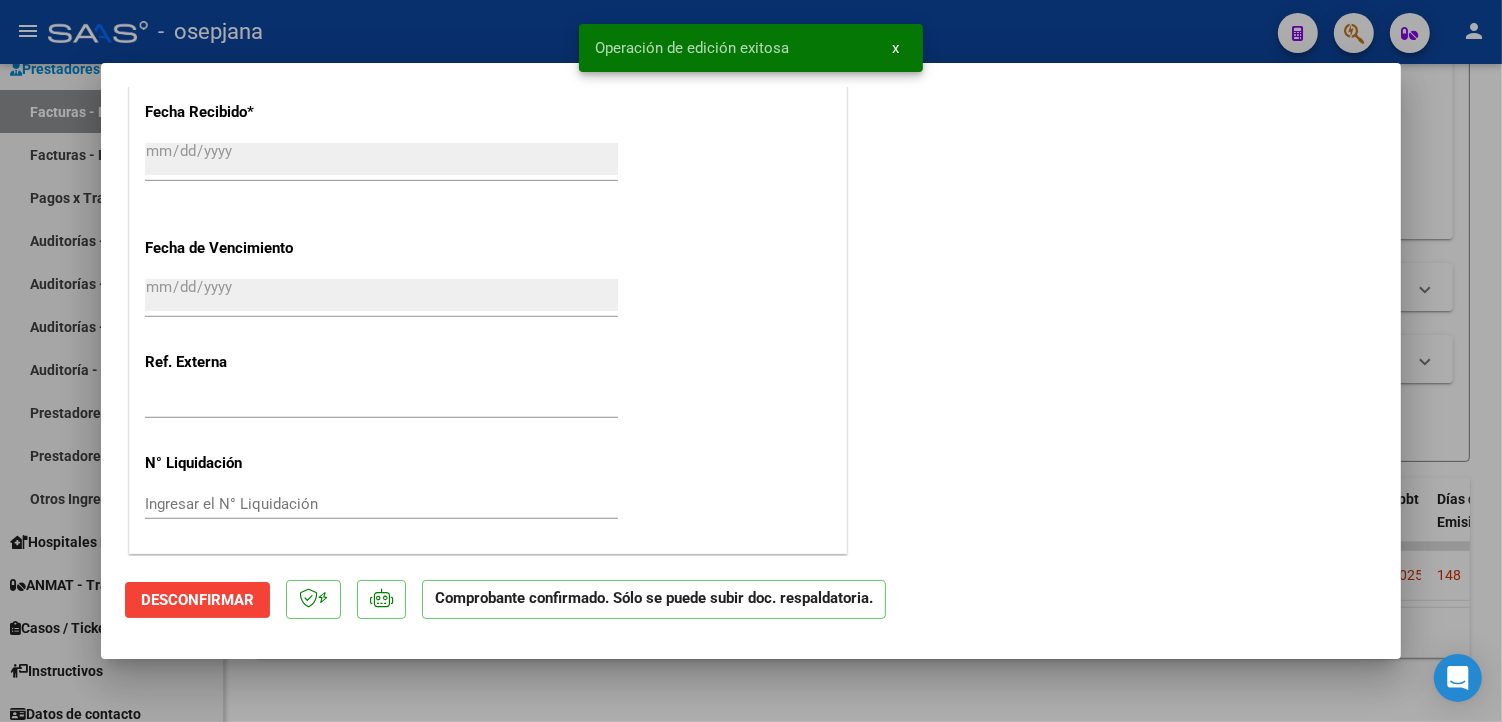 scroll, scrollTop: 0, scrollLeft: 0, axis: both 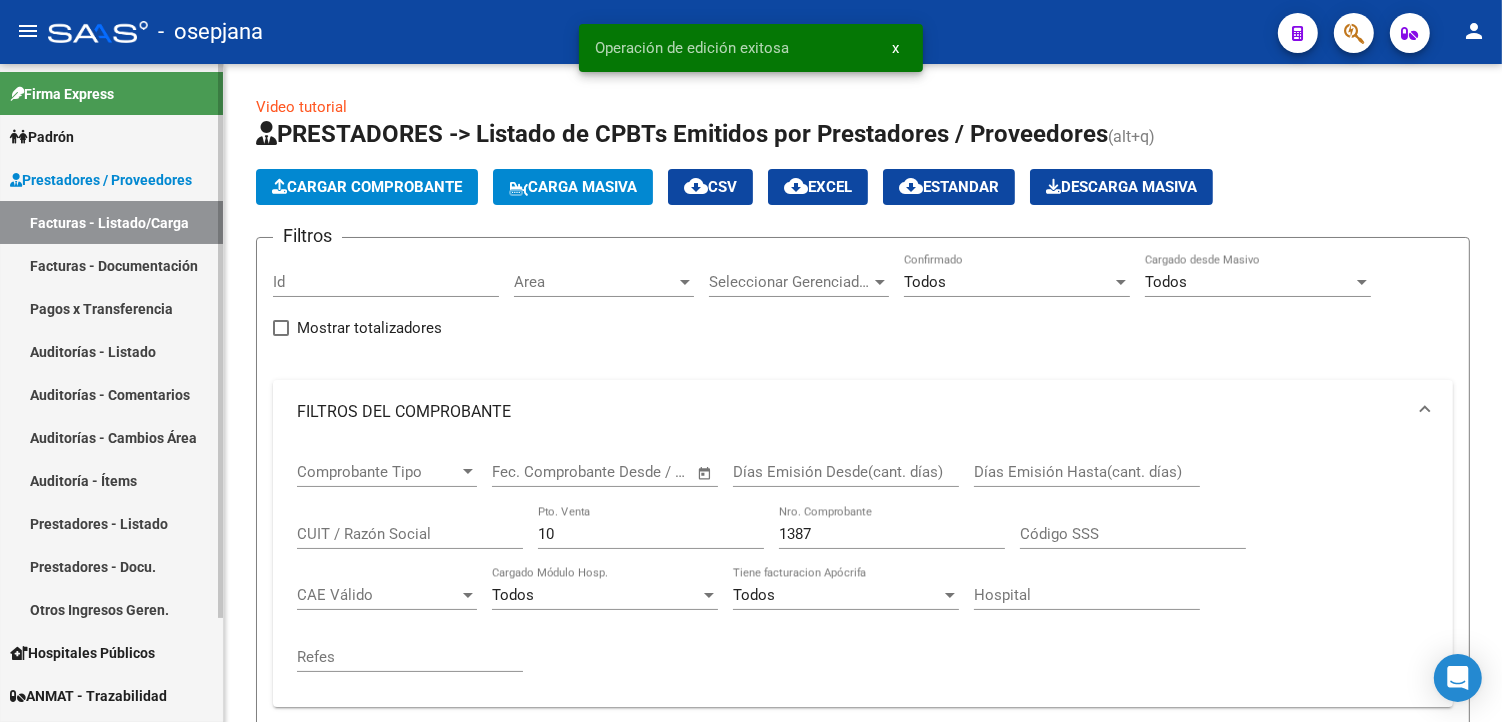 click on "Facturas - Documentación" at bounding box center [111, 265] 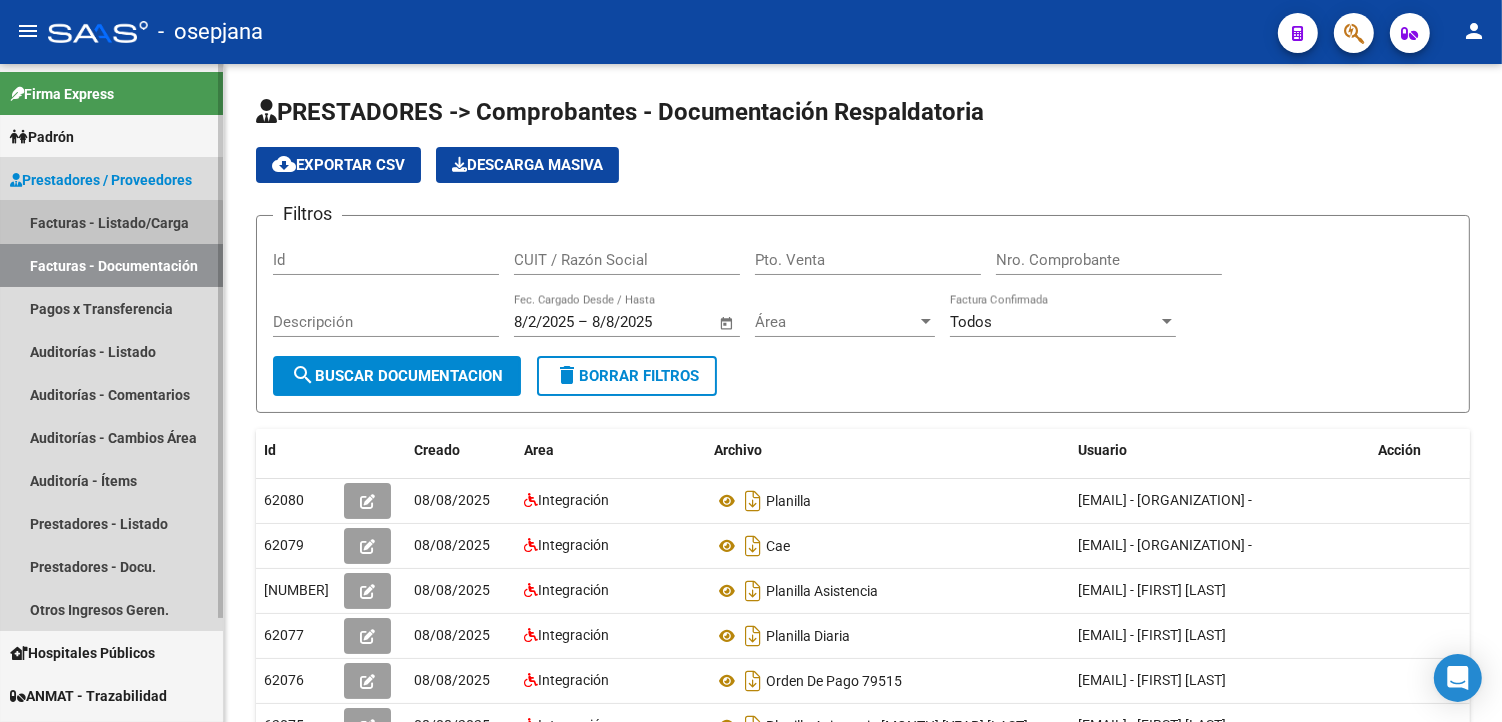 click on "Facturas - Listado/Carga" at bounding box center [111, 222] 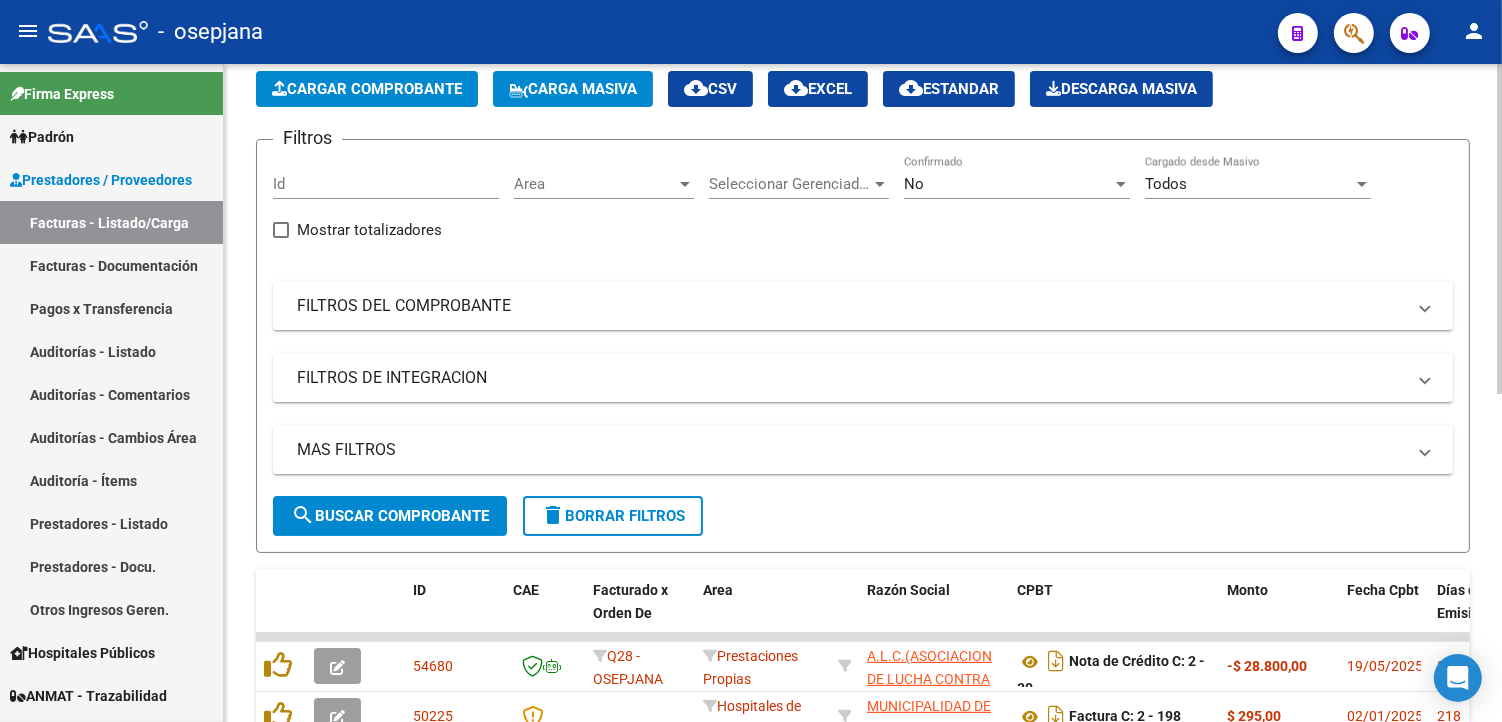 scroll, scrollTop: 0, scrollLeft: 0, axis: both 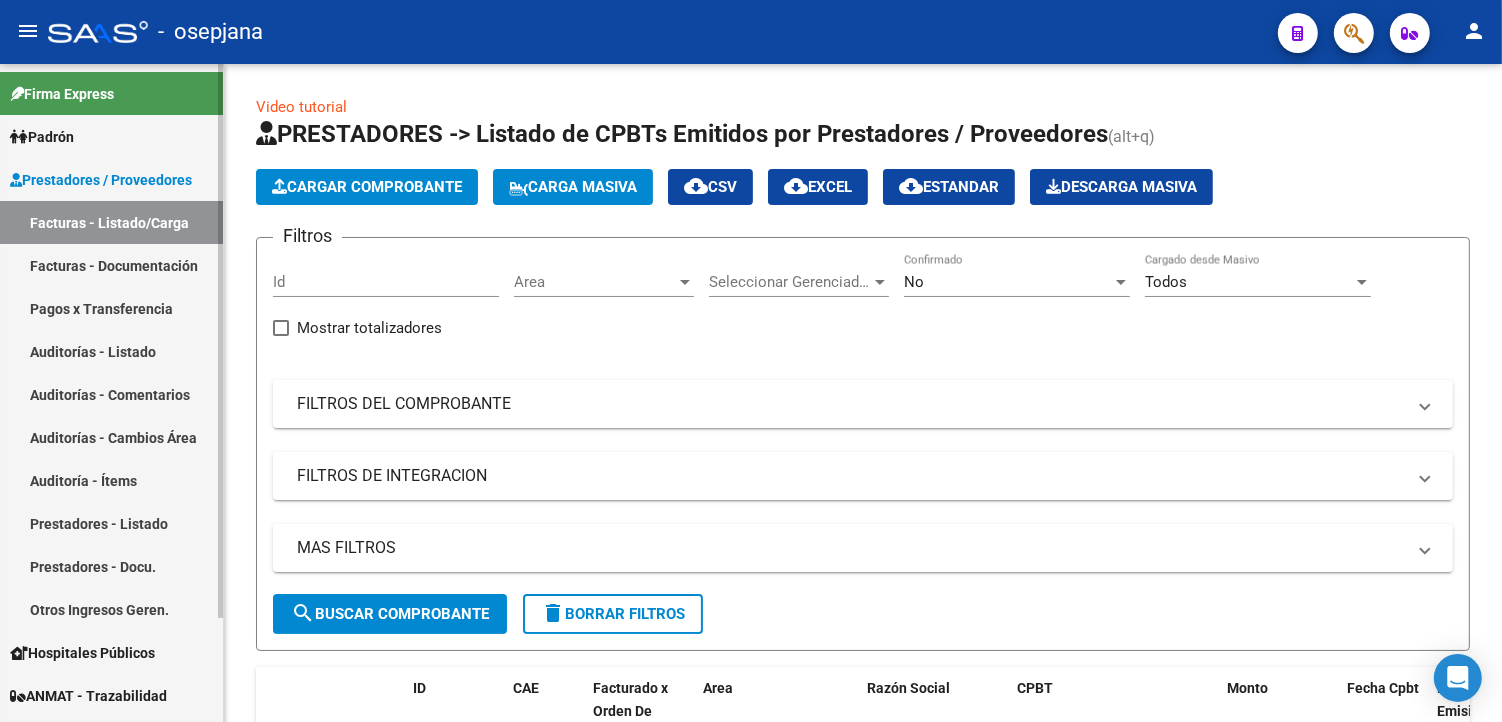 click on "Auditorías - Listado" at bounding box center [111, 351] 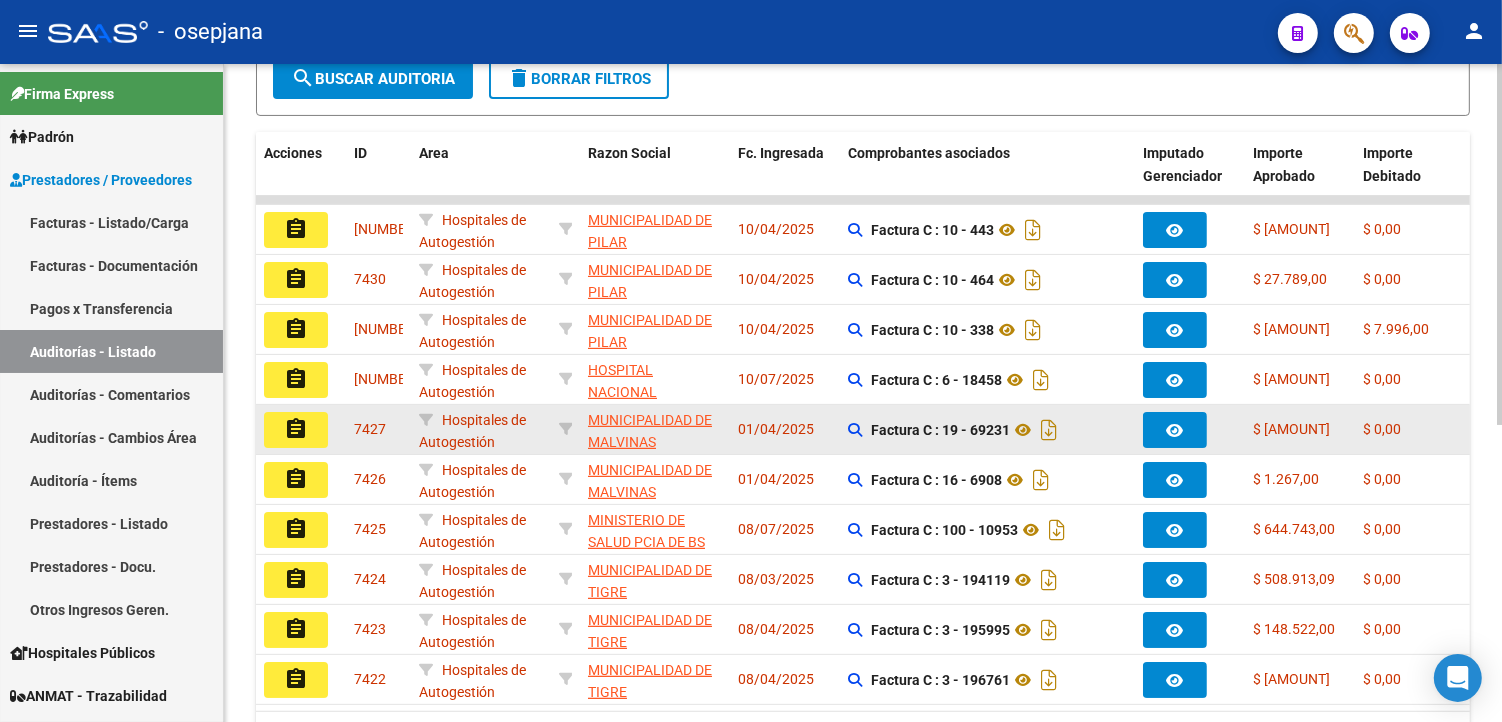 scroll, scrollTop: 457, scrollLeft: 0, axis: vertical 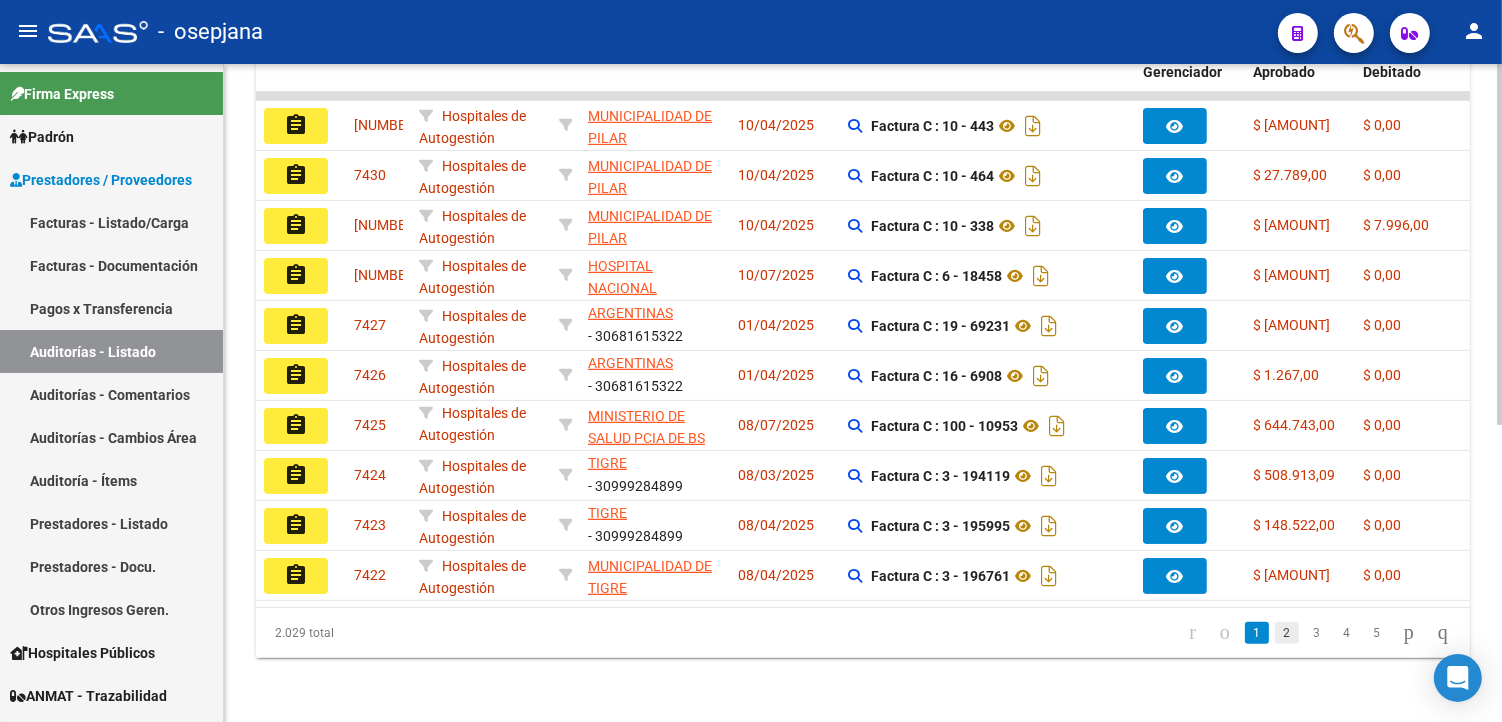 click on "2" 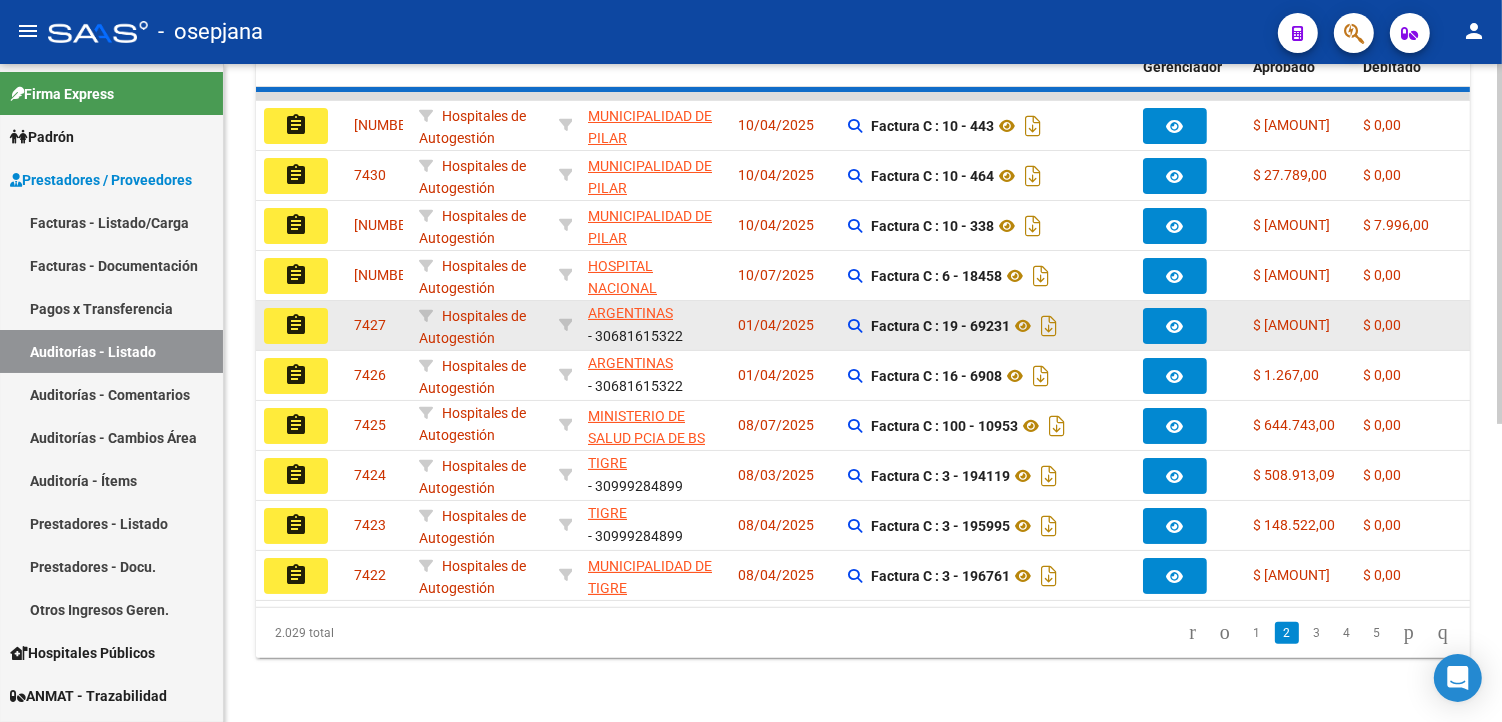 scroll, scrollTop: 3, scrollLeft: 0, axis: vertical 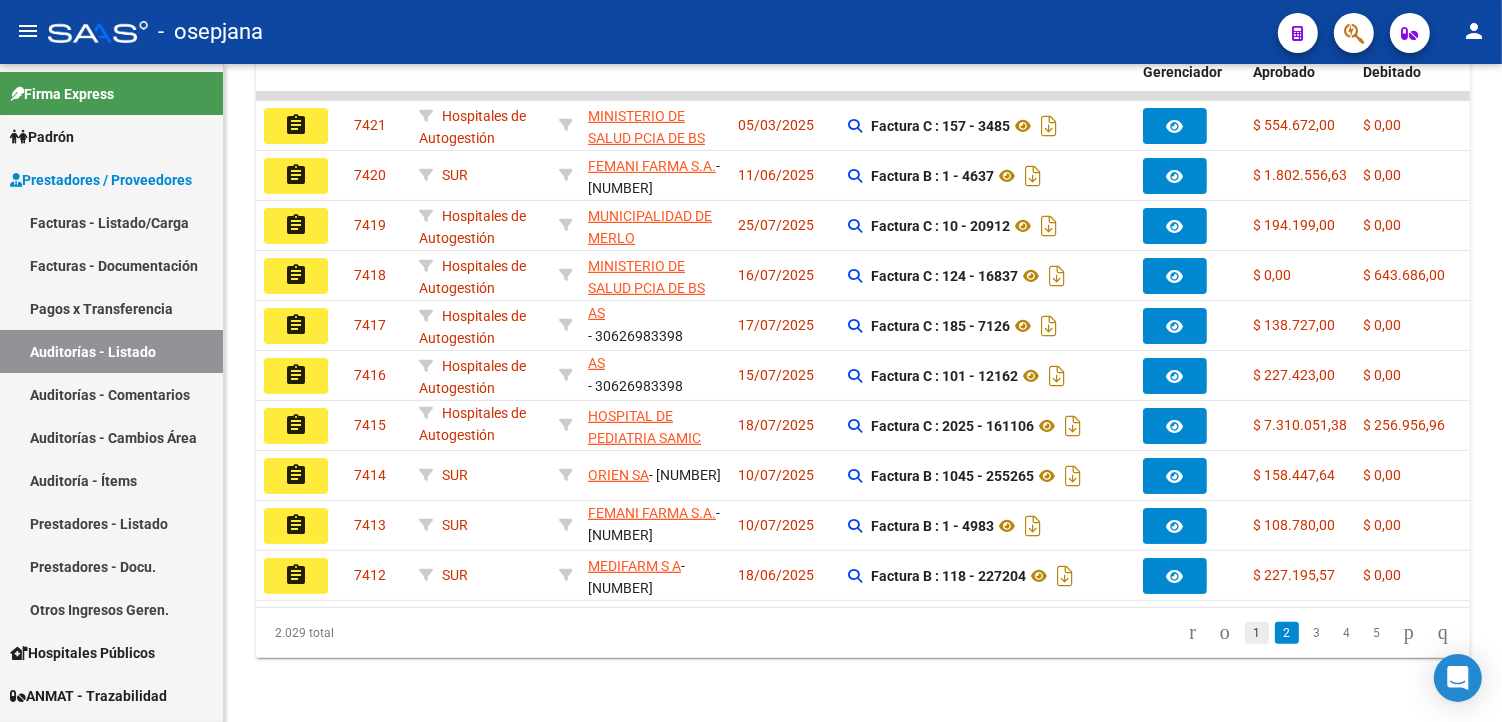 click on "1" 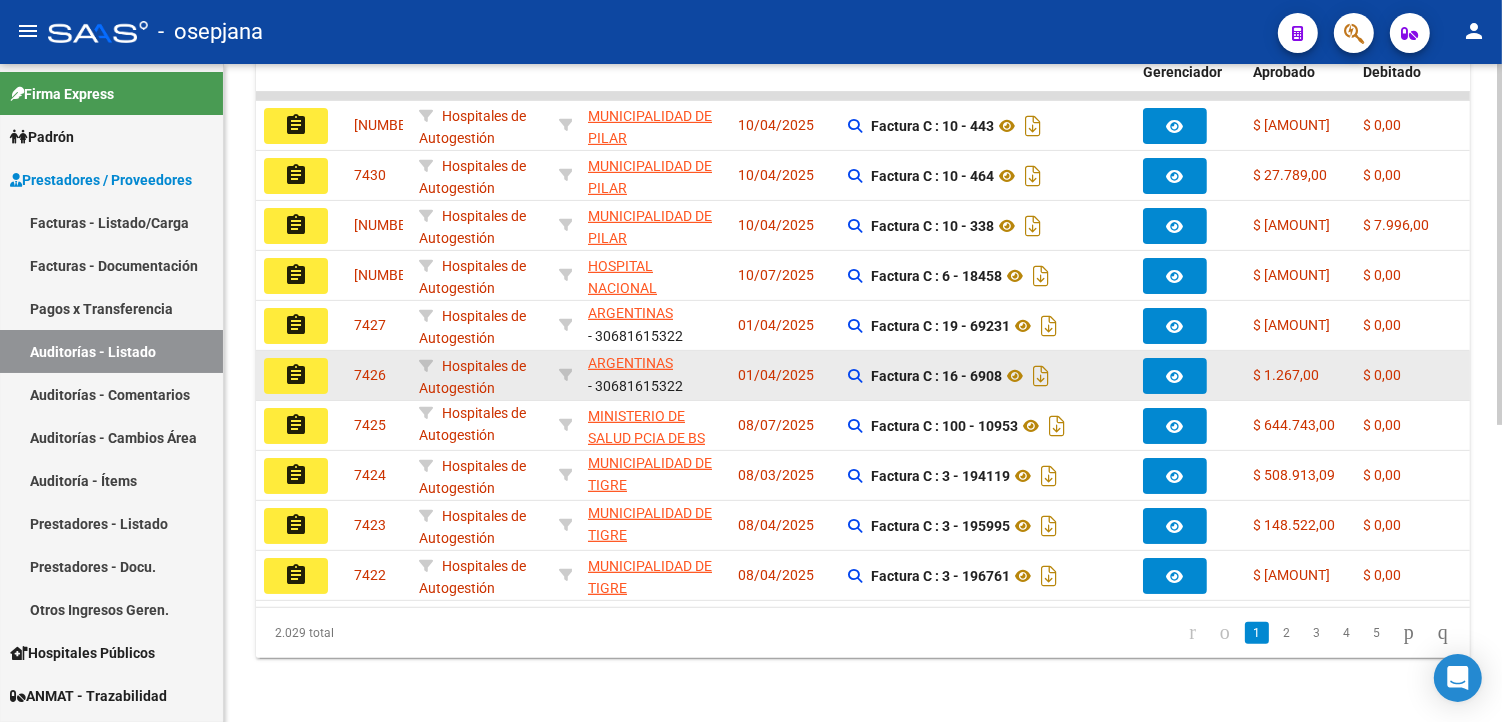 scroll, scrollTop: 25, scrollLeft: 0, axis: vertical 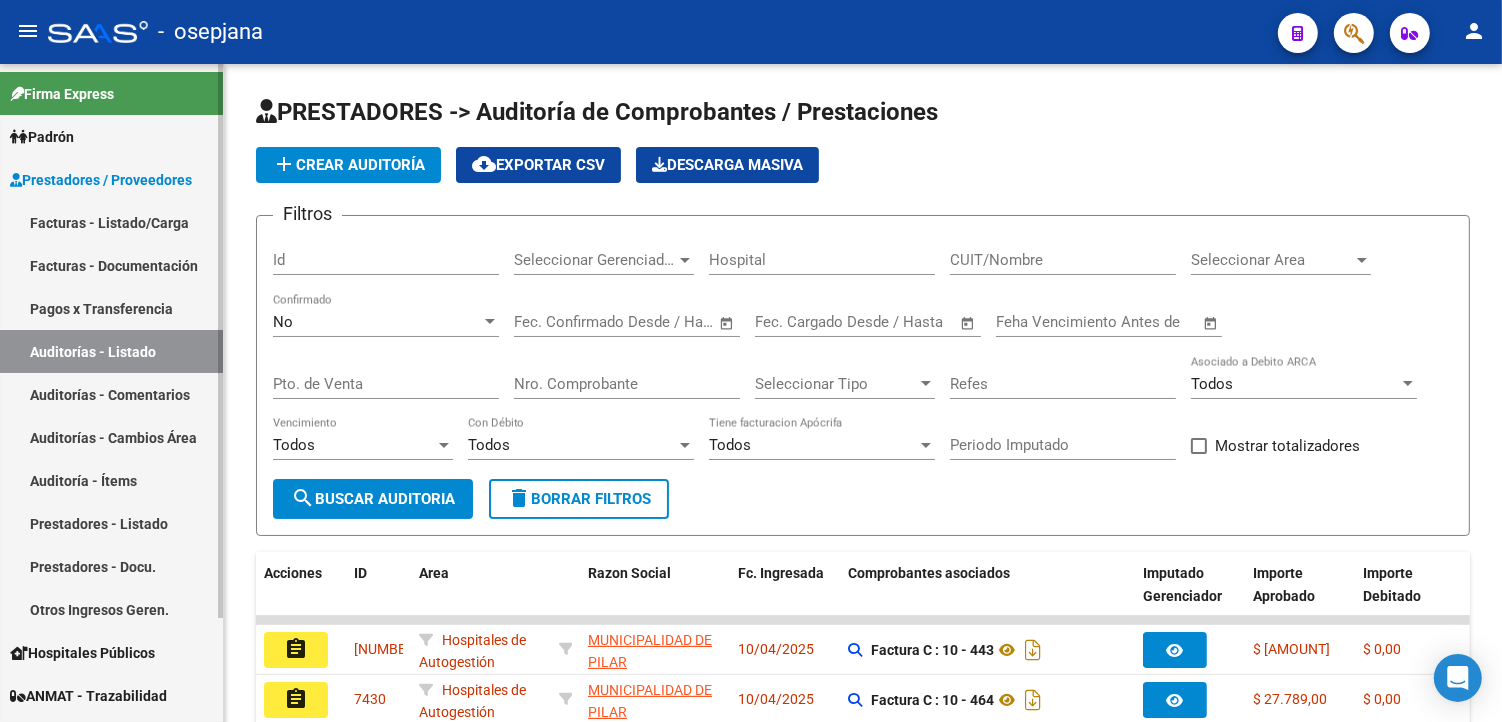 click on "Facturas - Listado/Carga" at bounding box center [111, 222] 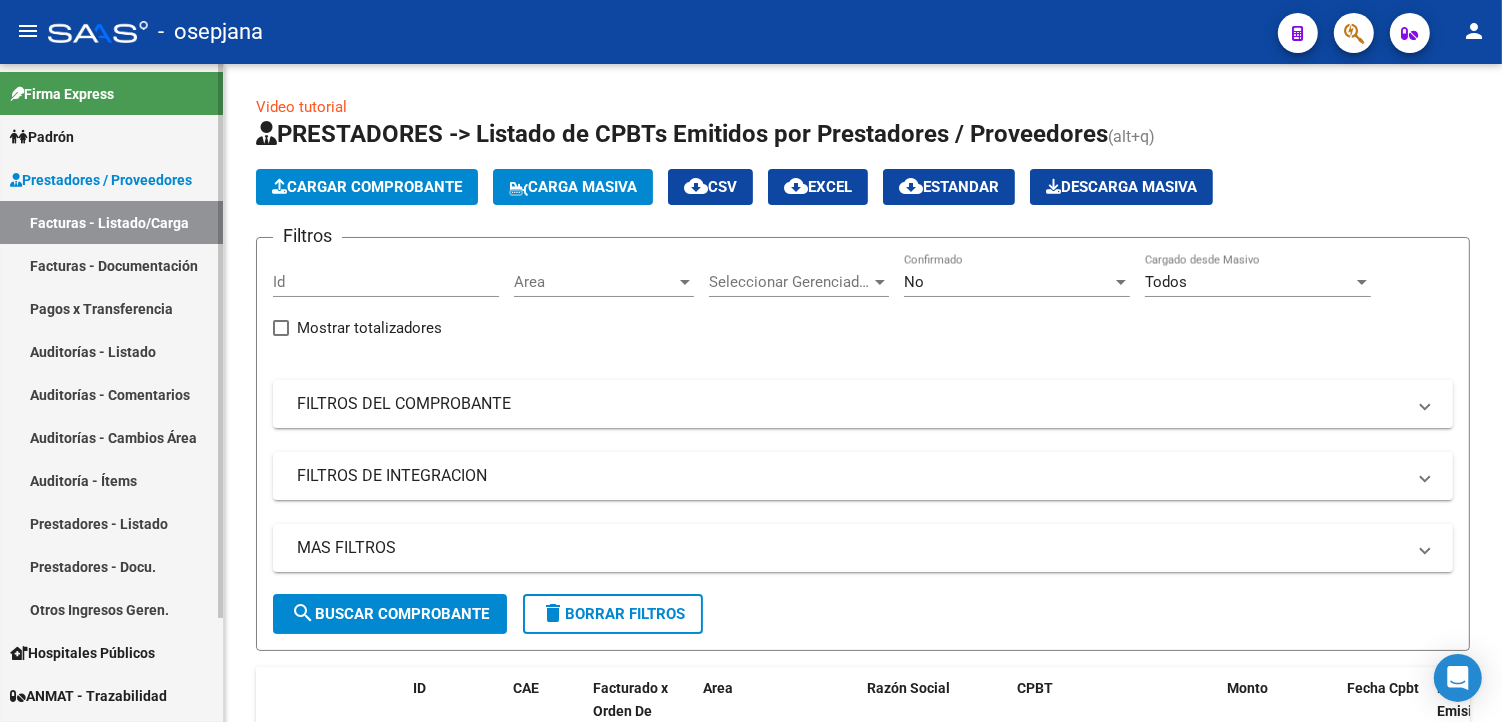 click on "Auditorías - Listado" at bounding box center [111, 351] 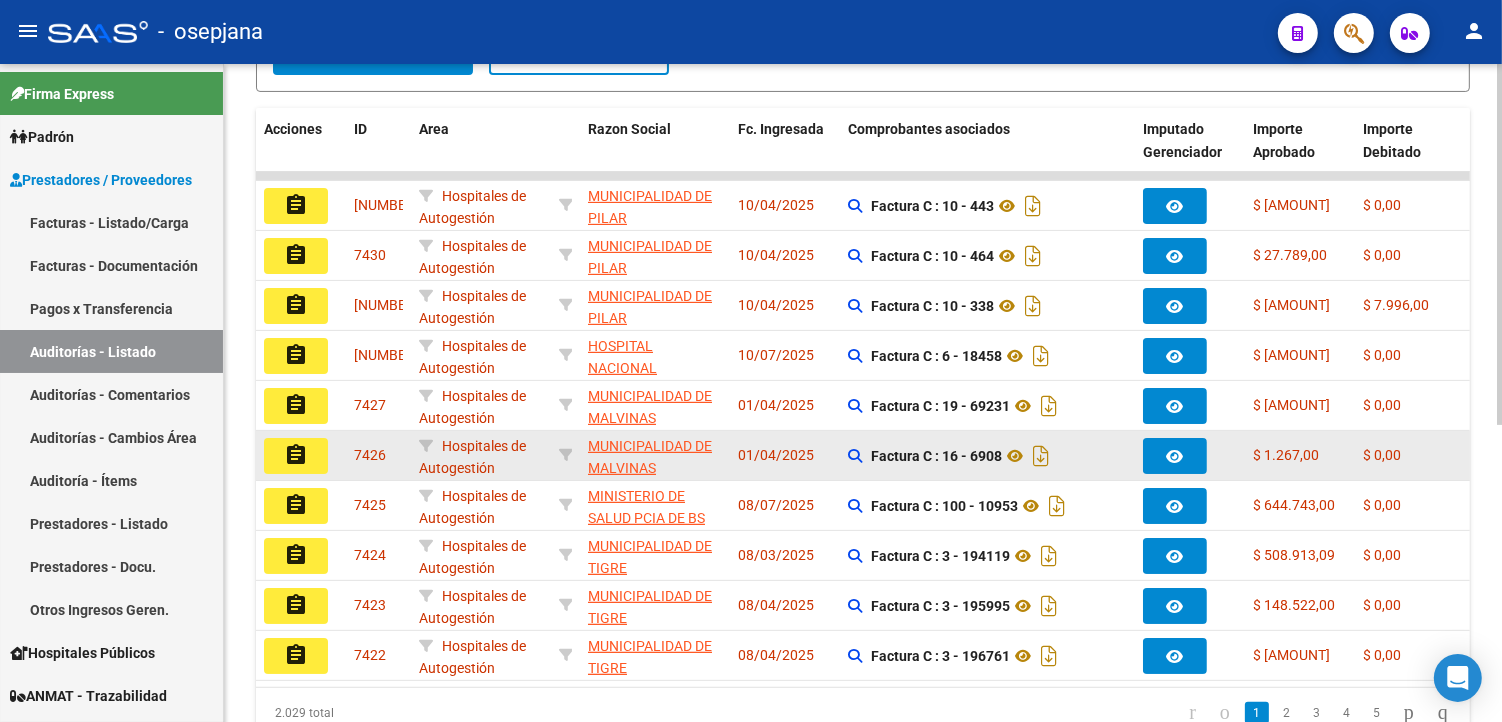 scroll, scrollTop: 541, scrollLeft: 0, axis: vertical 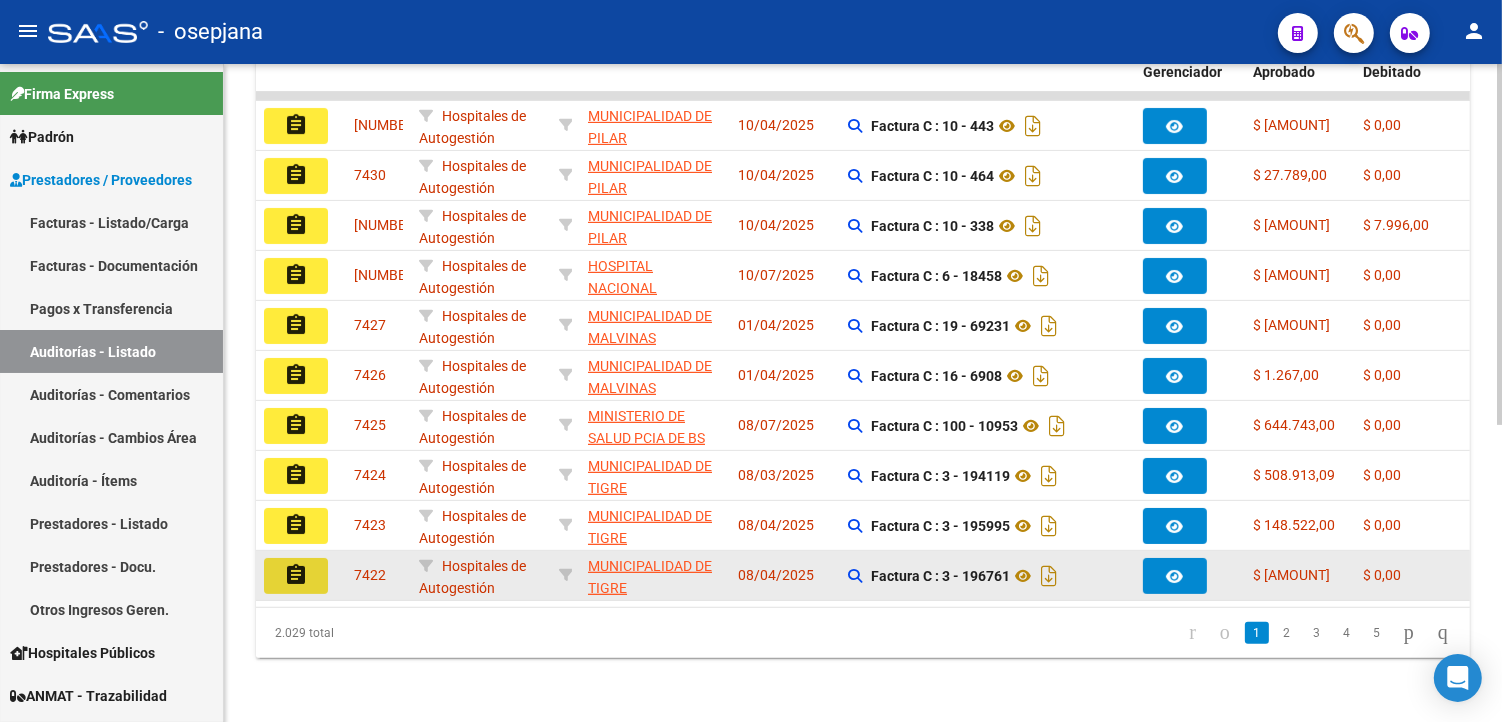 click on "assignment" 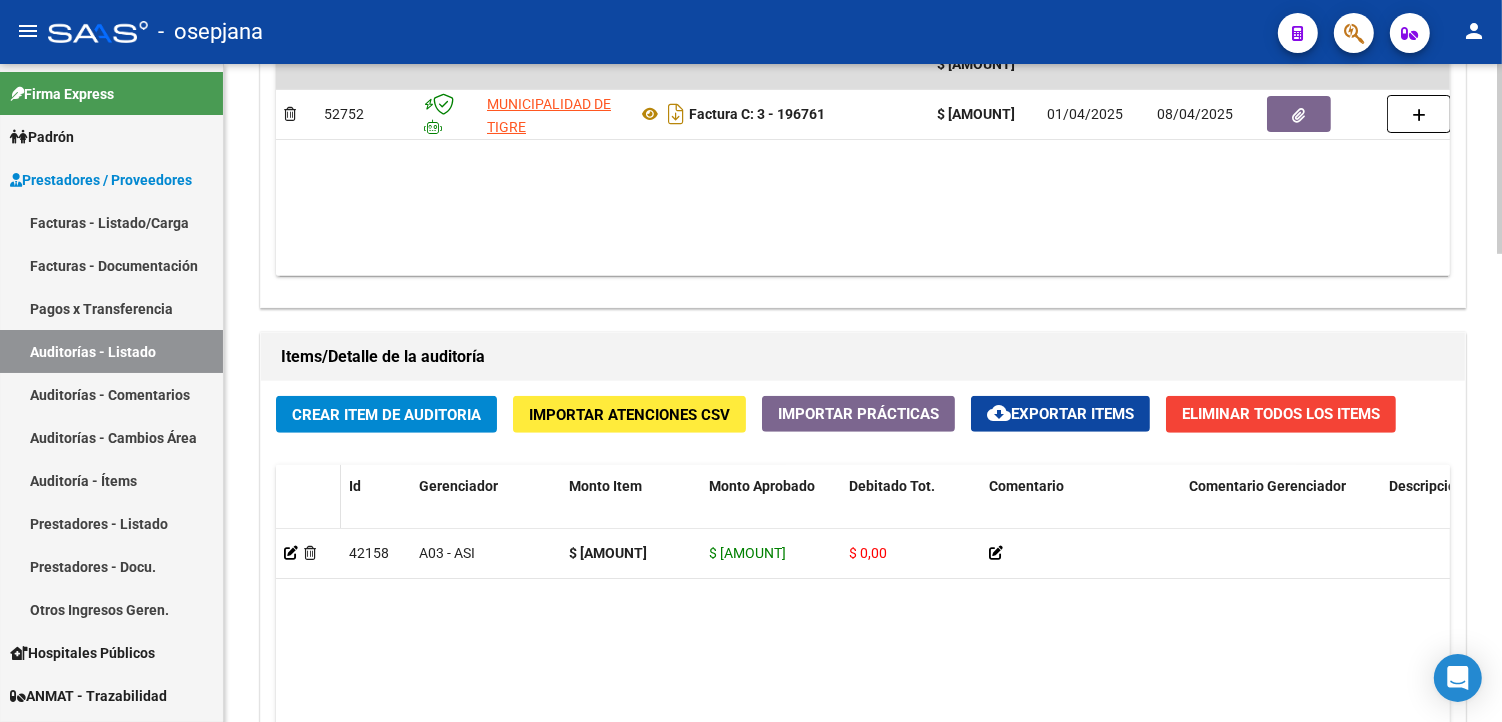 scroll, scrollTop: 1222, scrollLeft: 0, axis: vertical 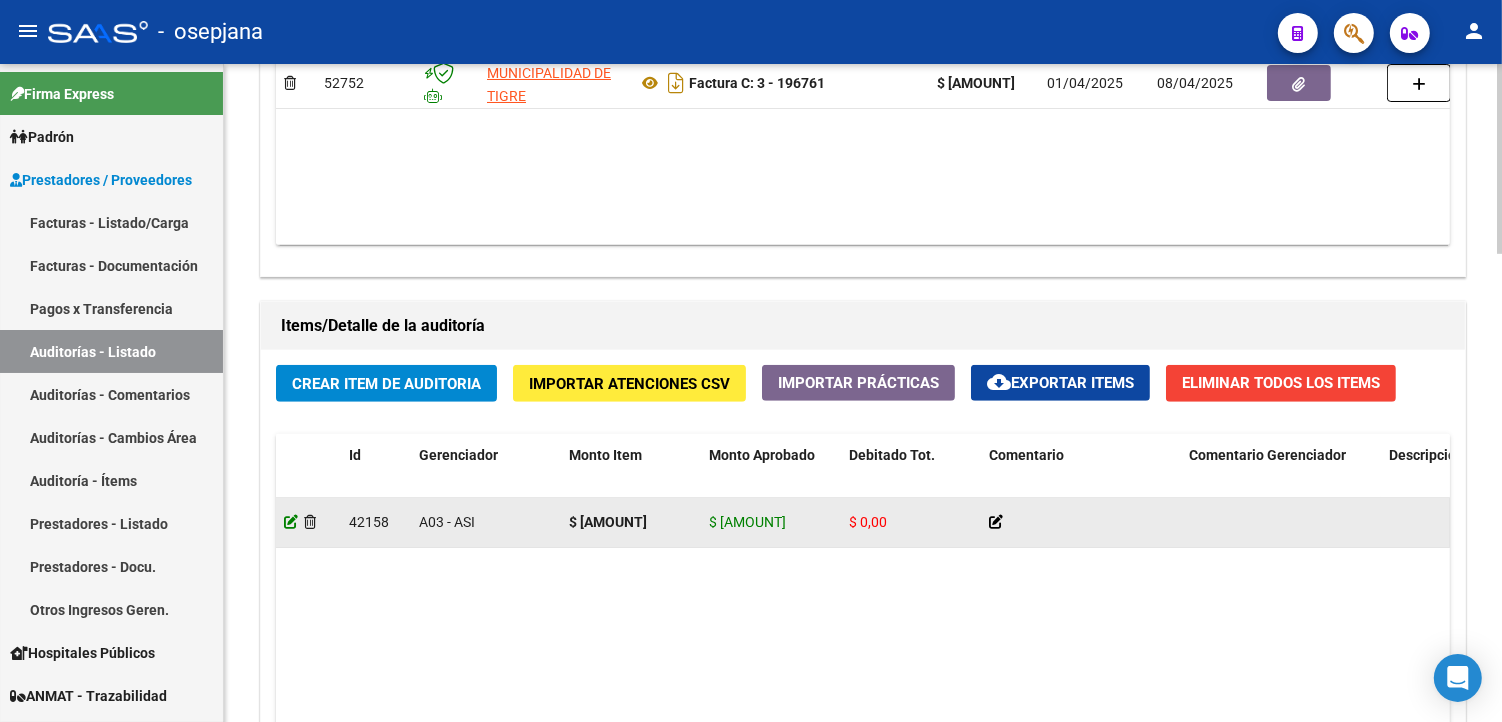 click 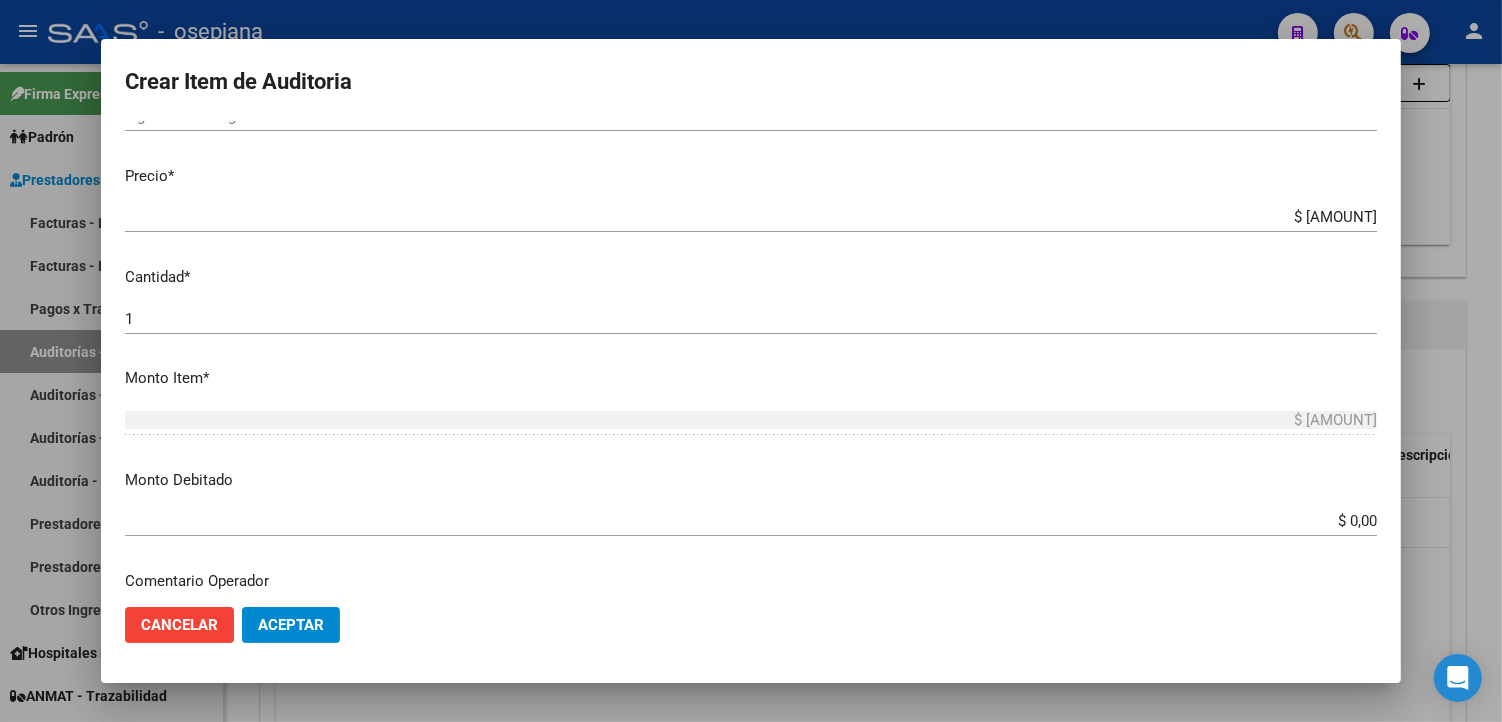 scroll, scrollTop: 444, scrollLeft: 0, axis: vertical 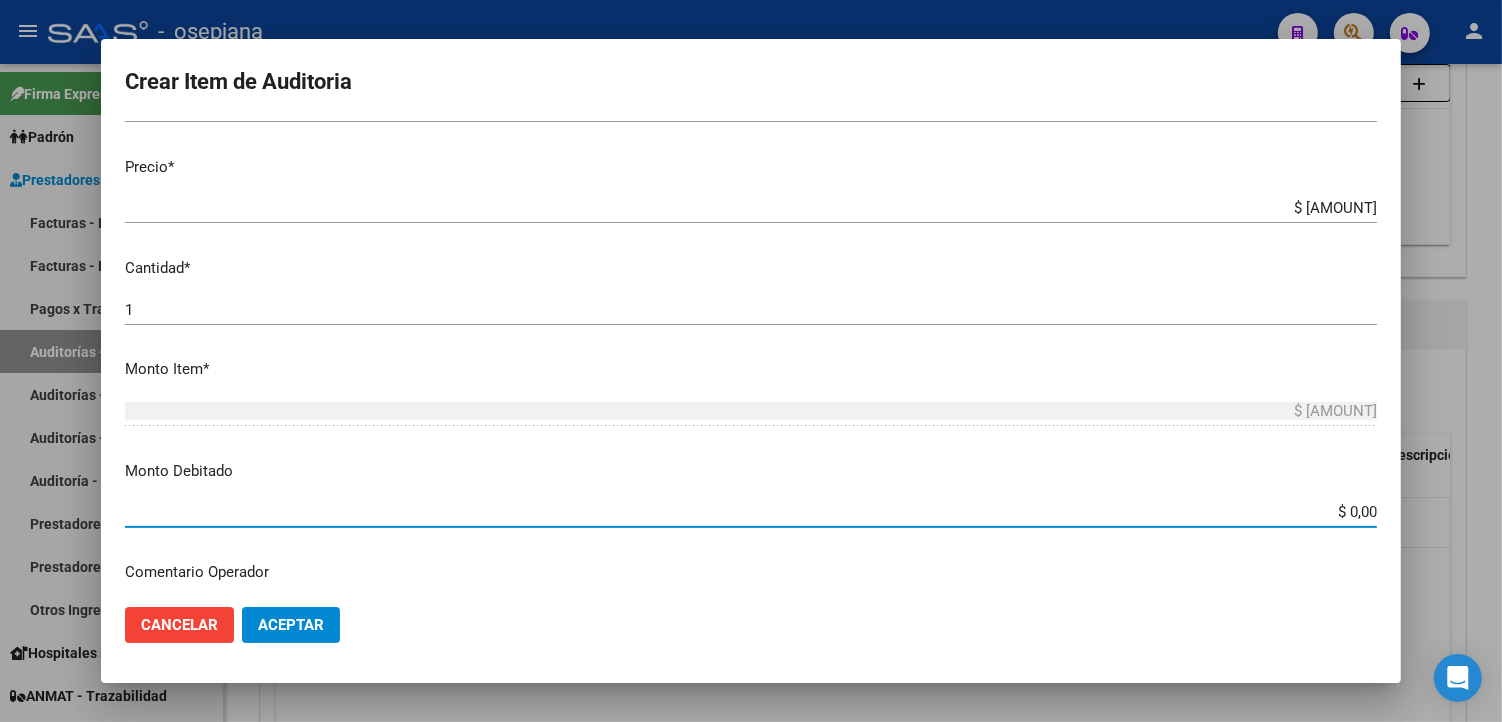 drag, startPoint x: 1330, startPoint y: 505, endPoint x: 1395, endPoint y: 494, distance: 65.9242 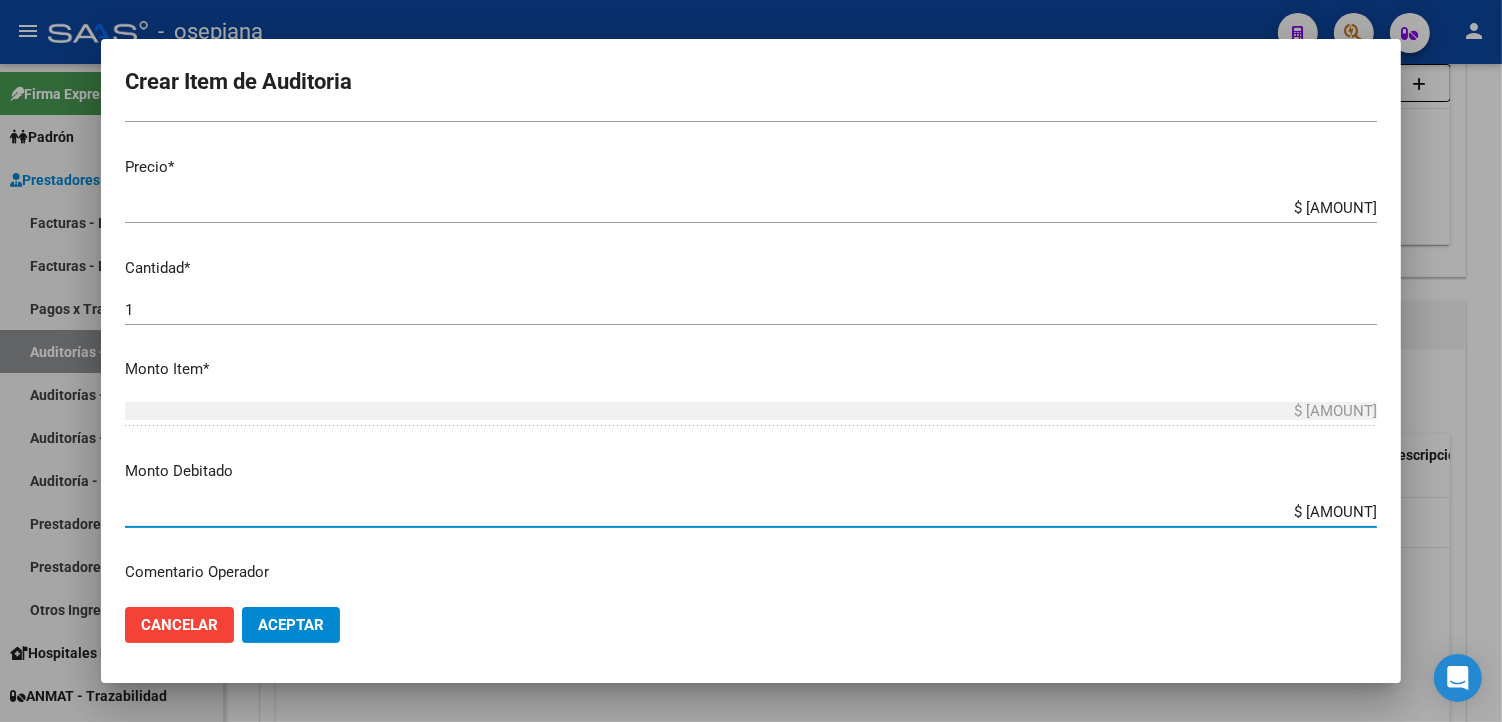 type on "$ [AMOUNT]" 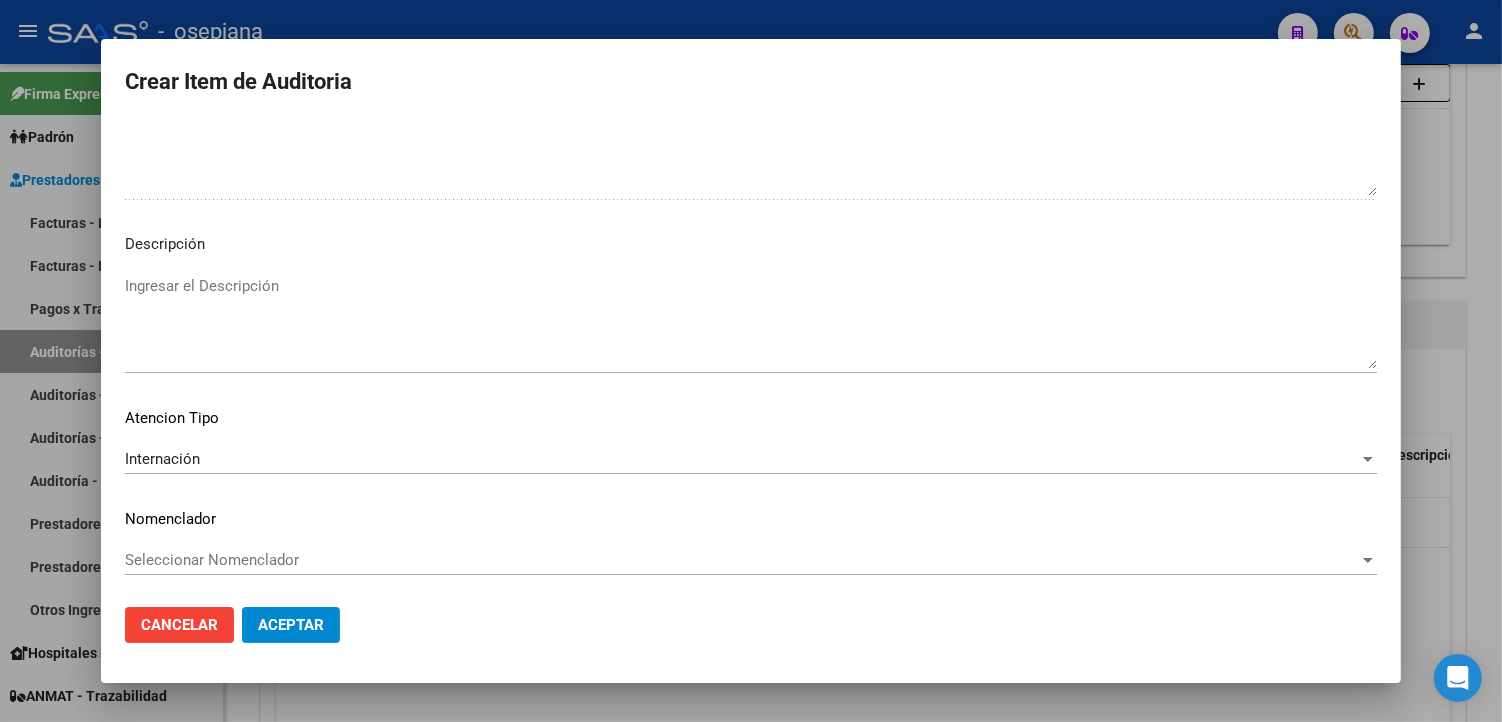 scroll, scrollTop: 1120, scrollLeft: 0, axis: vertical 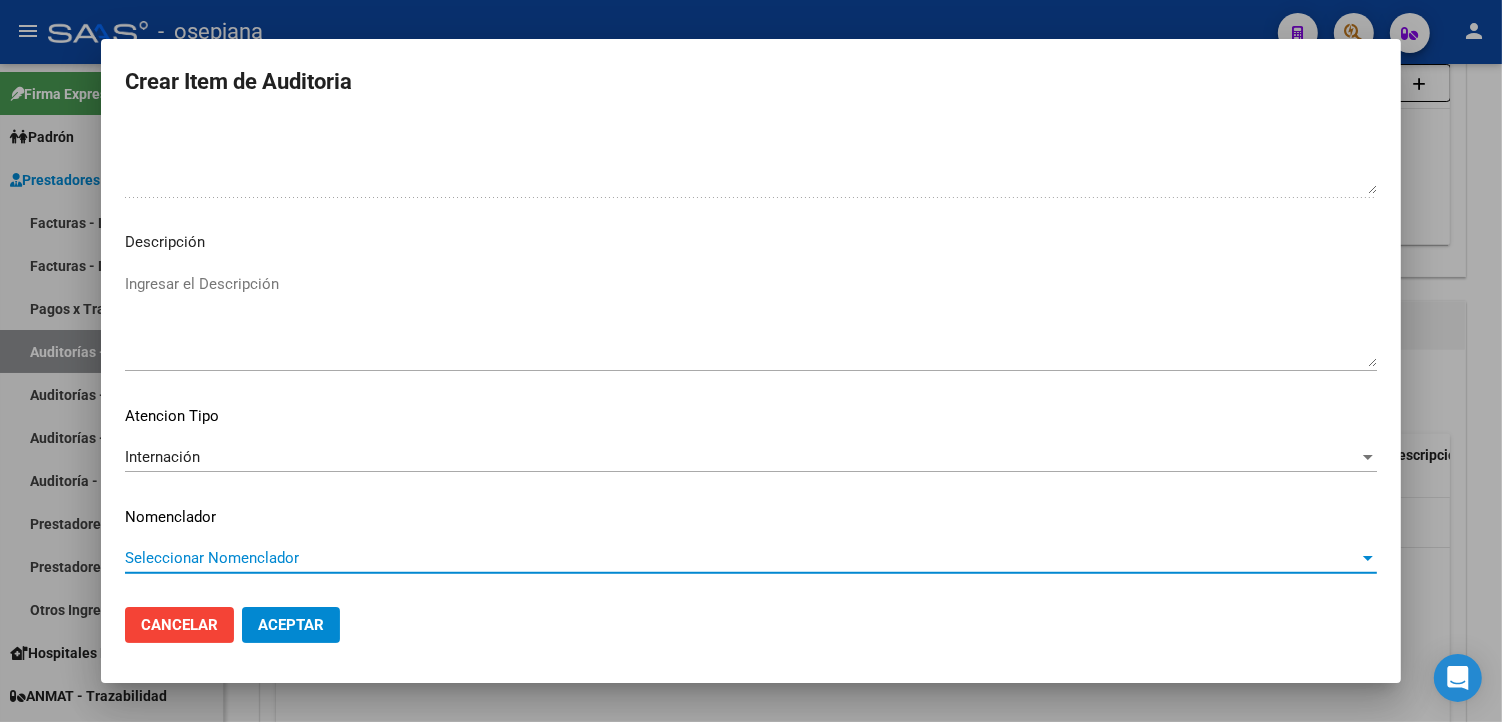 click on "Seleccionar Nomenclador" at bounding box center (742, 558) 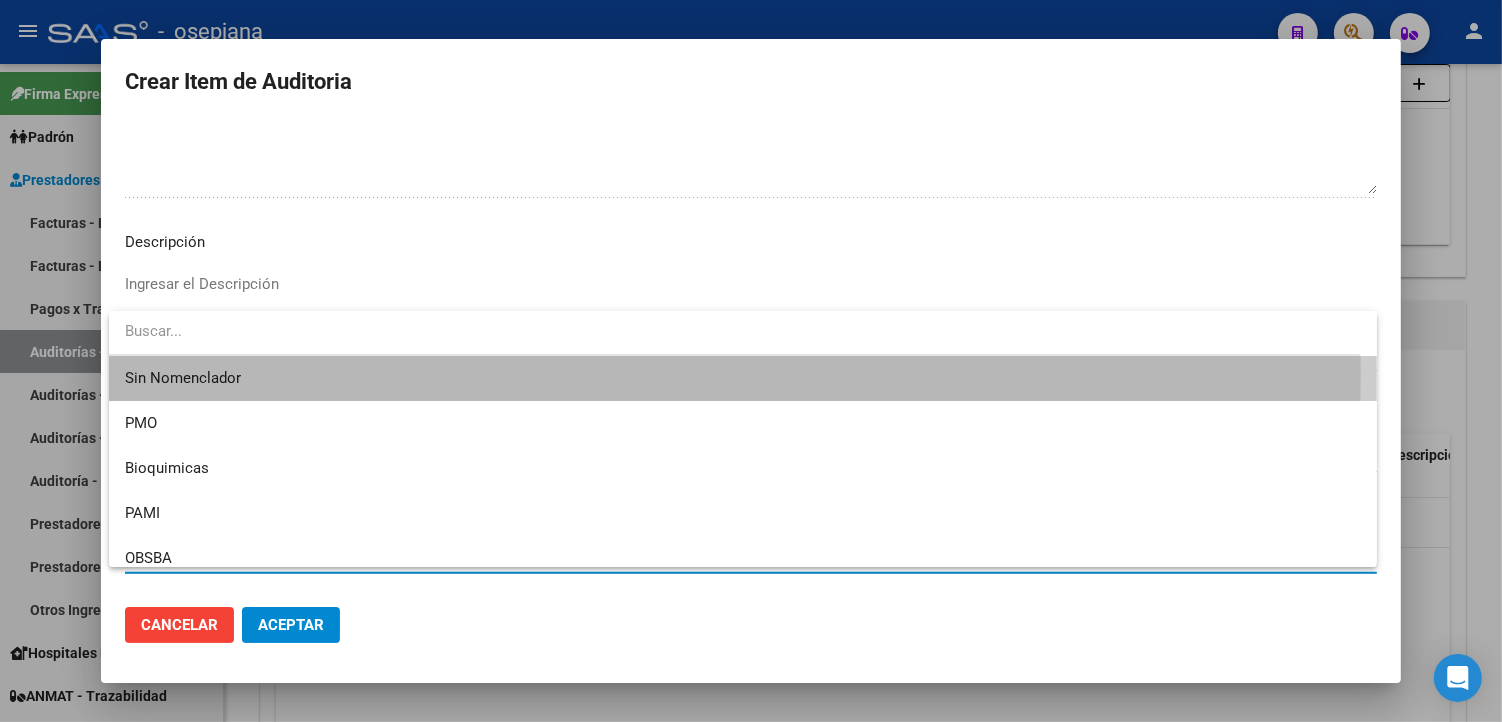 click on "Sin Nomenclador" at bounding box center (743, 378) 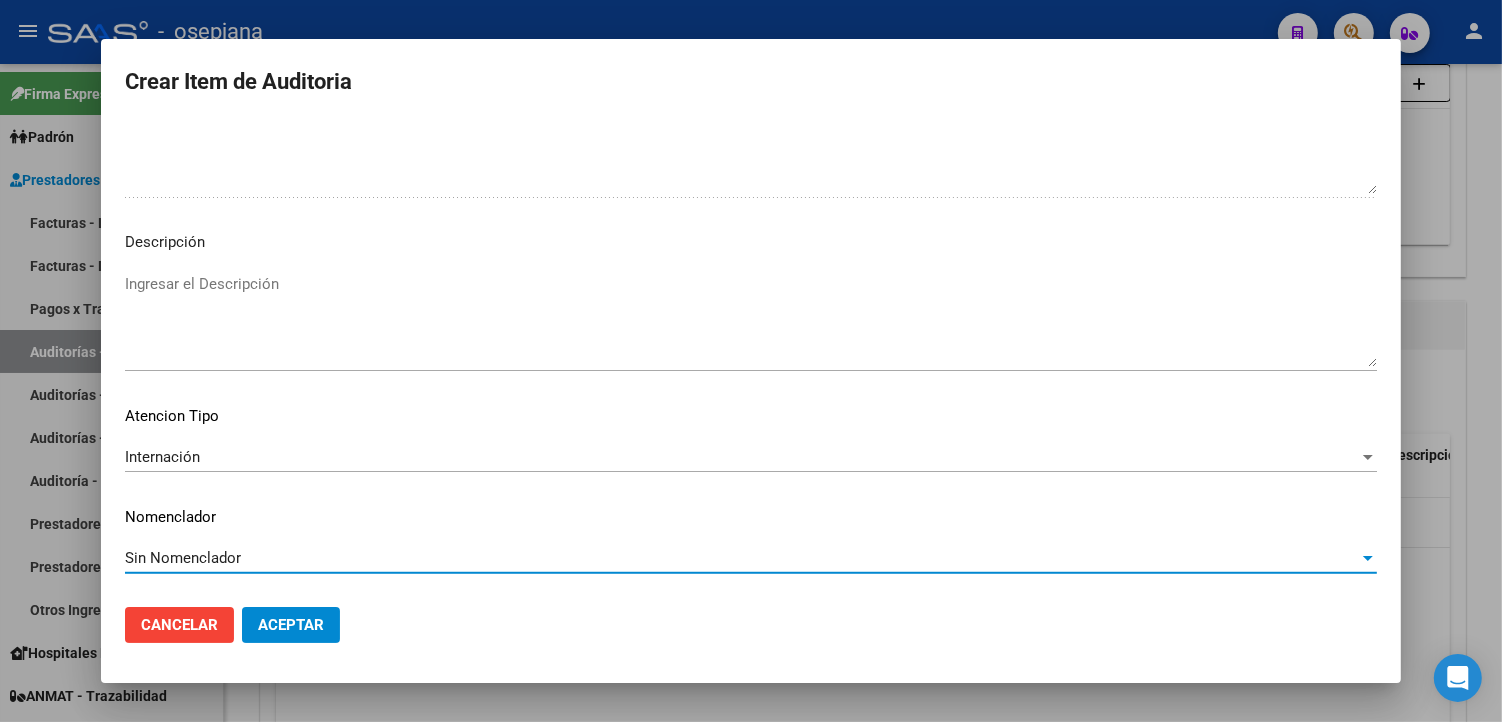 click on "Ingresar el Descripción" at bounding box center (751, 320) 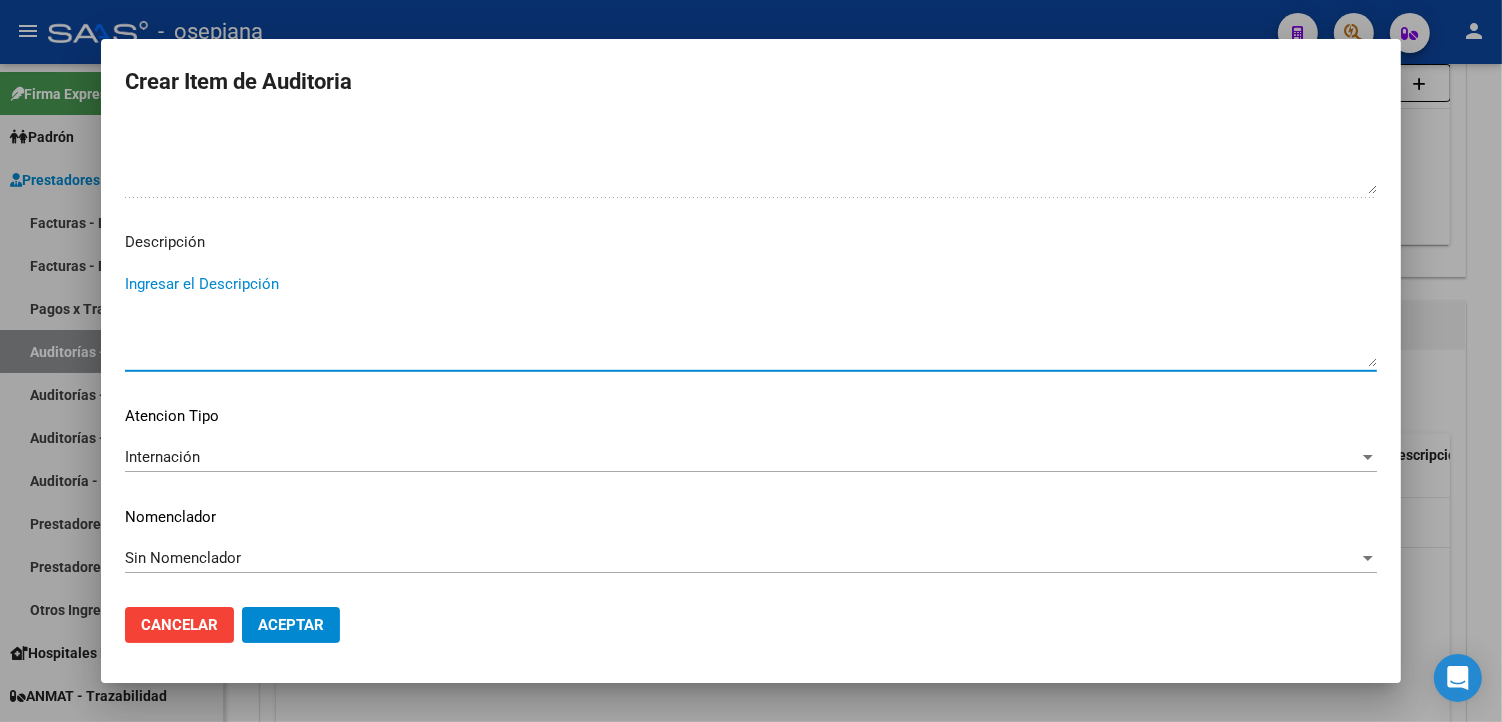 paste on "SEGUN AUD/ADM SE DEBITA POR FALTA DE DENUNCIA EN INTERNACION." 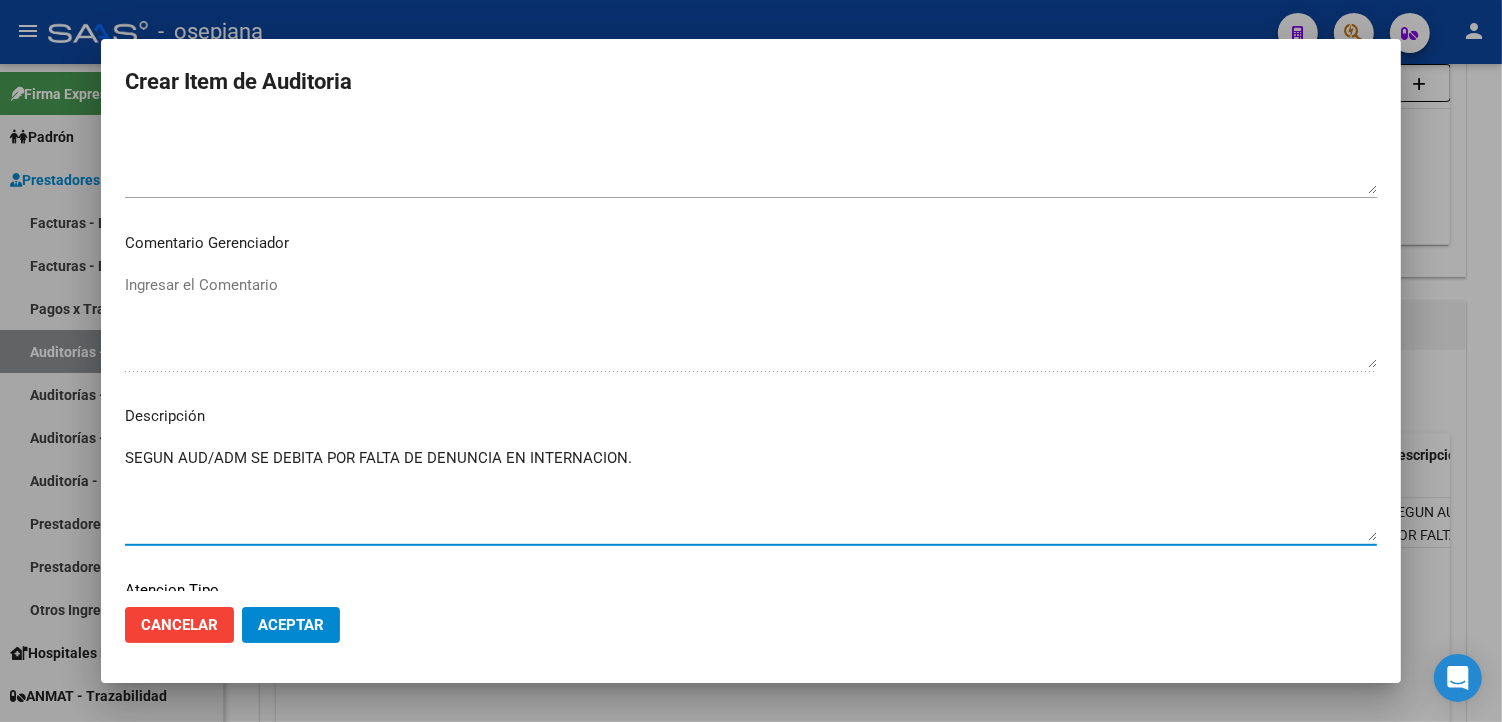 scroll, scrollTop: 897, scrollLeft: 0, axis: vertical 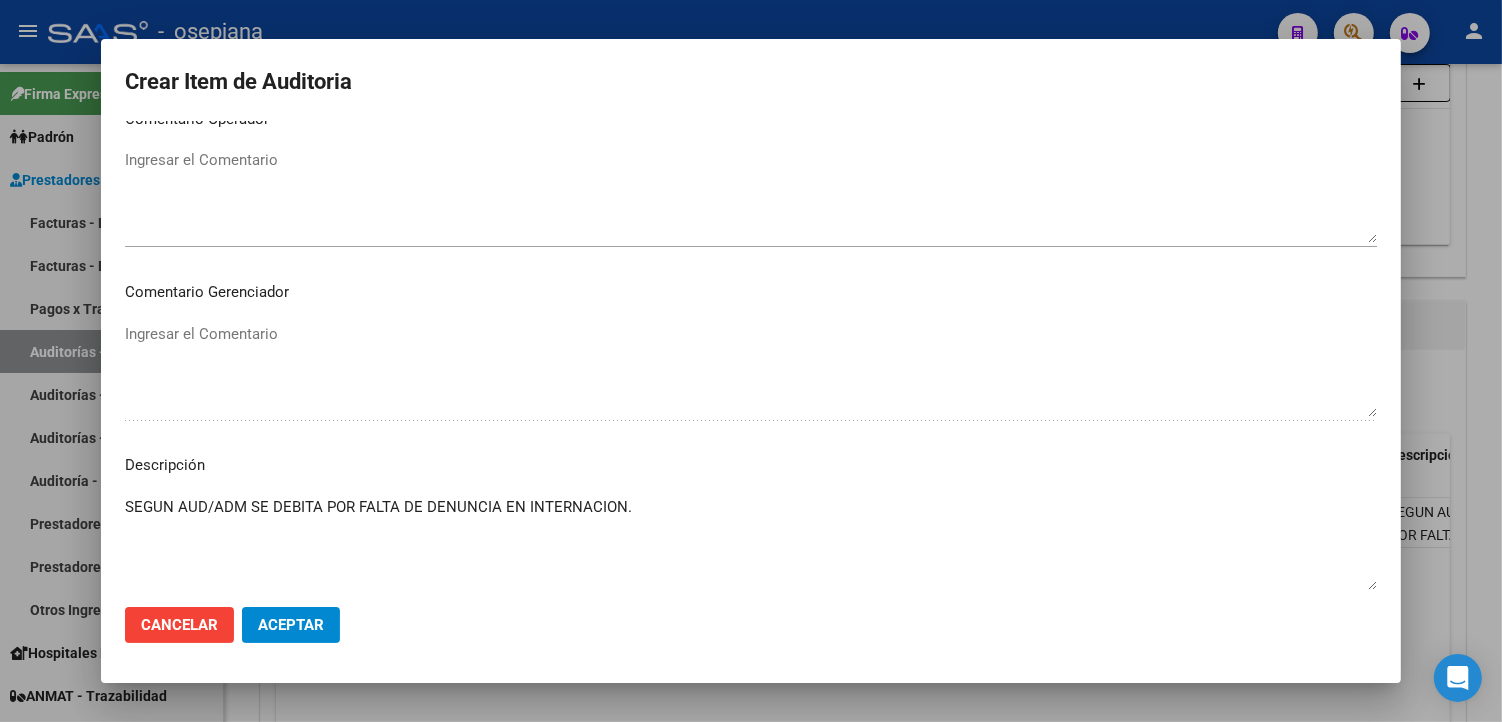 type on "SEGUN AUD/ADM SE DEBITA POR FALTA DE DENUNCIA EN INTERNACION." 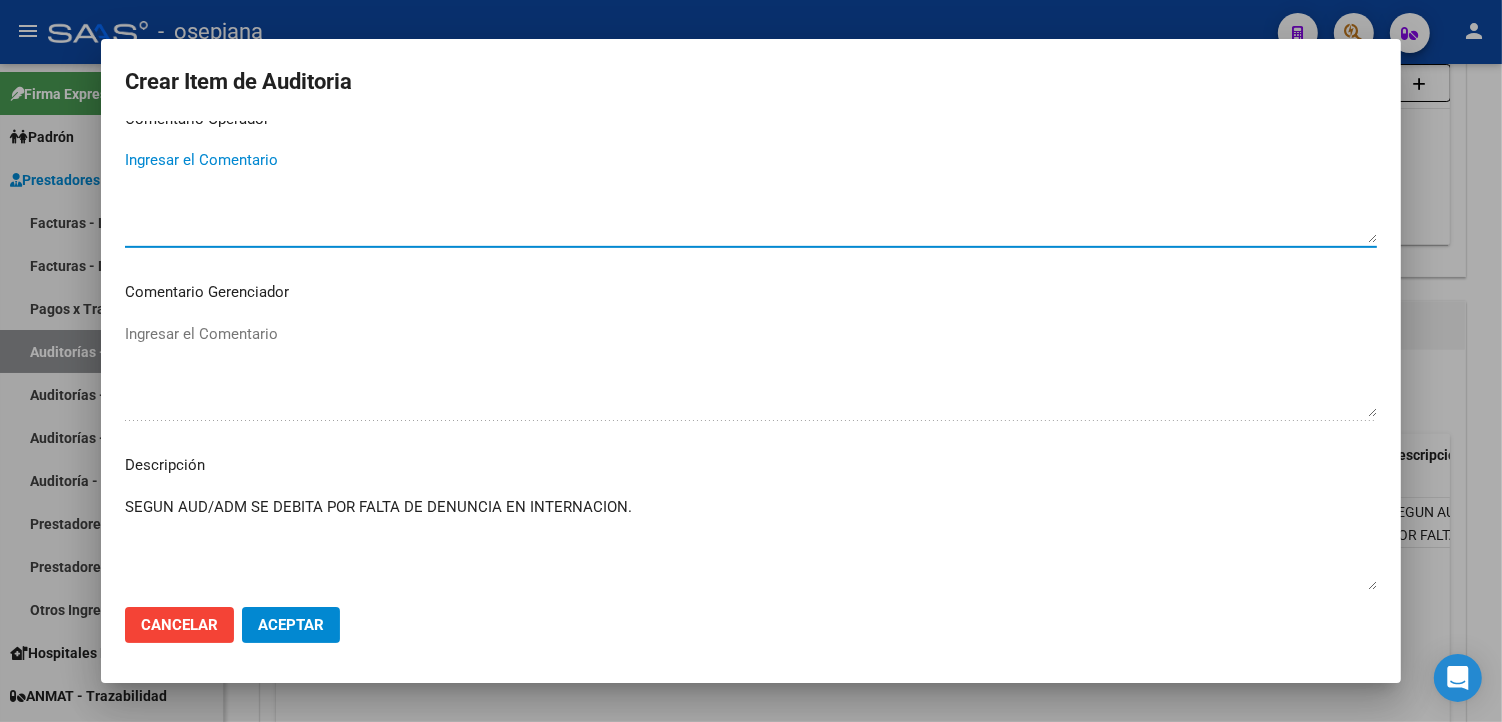 paste on "SEGUN AUD/ADM SE DEBITA POR FALTA DE DENUNCIA EN INTERNACION." 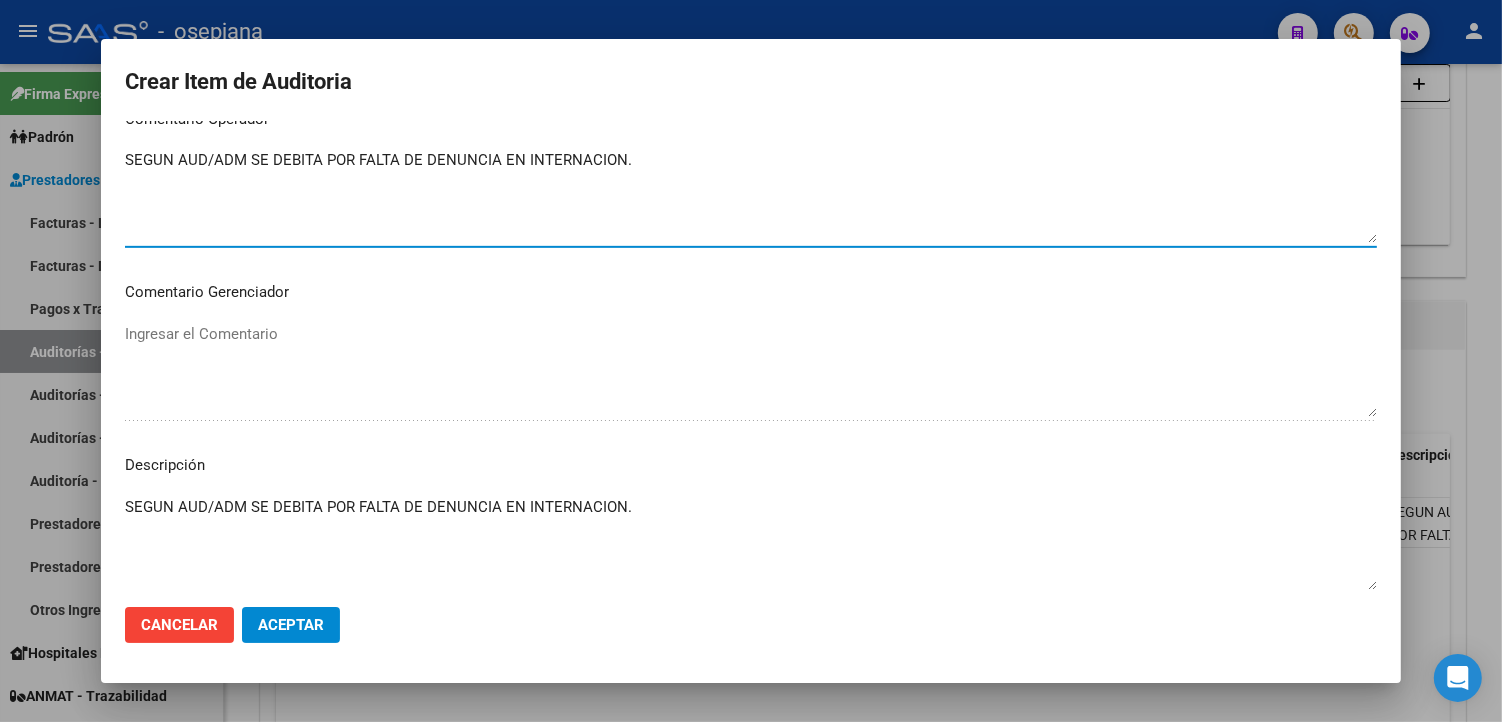 type on "SEGUN AUD/ADM SE DEBITA POR FALTA DE DENUNCIA EN INTERNACION." 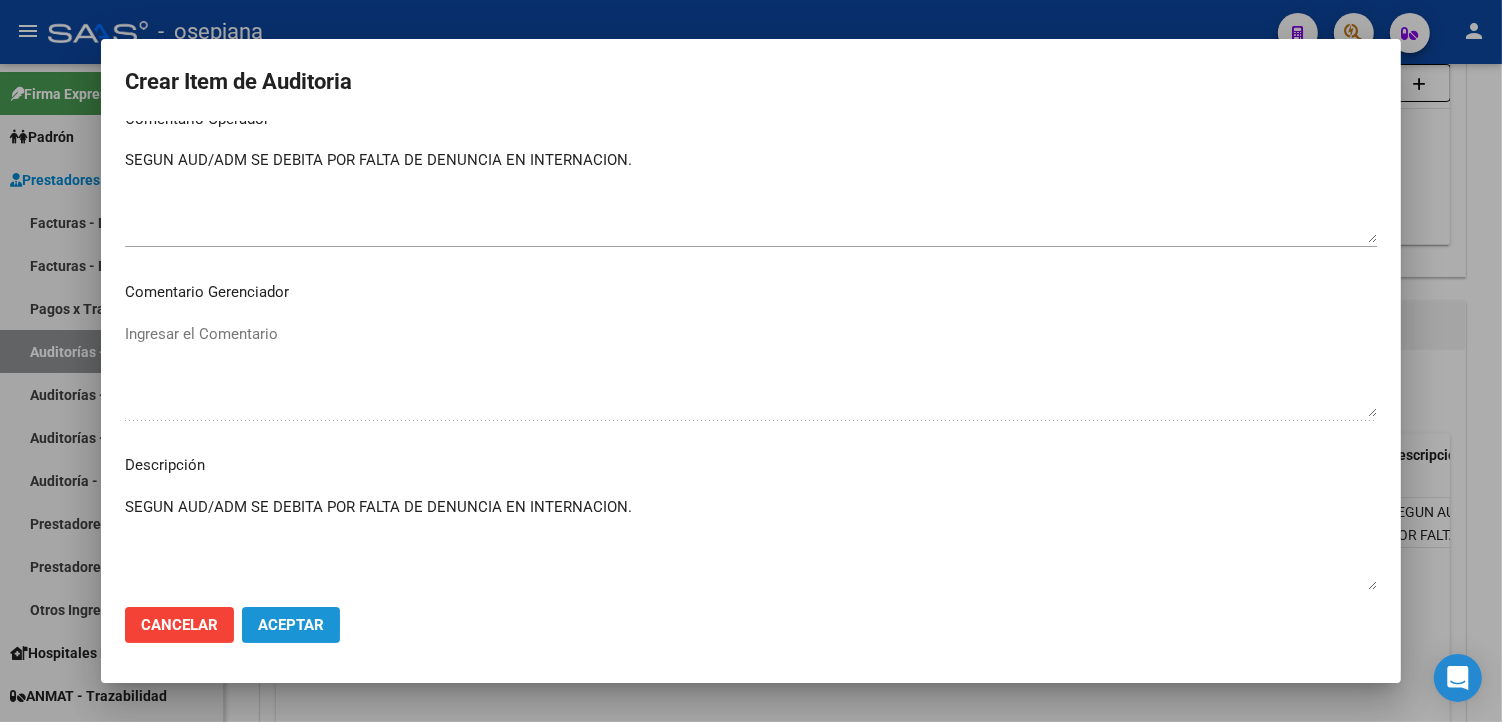 click on "Aceptar" 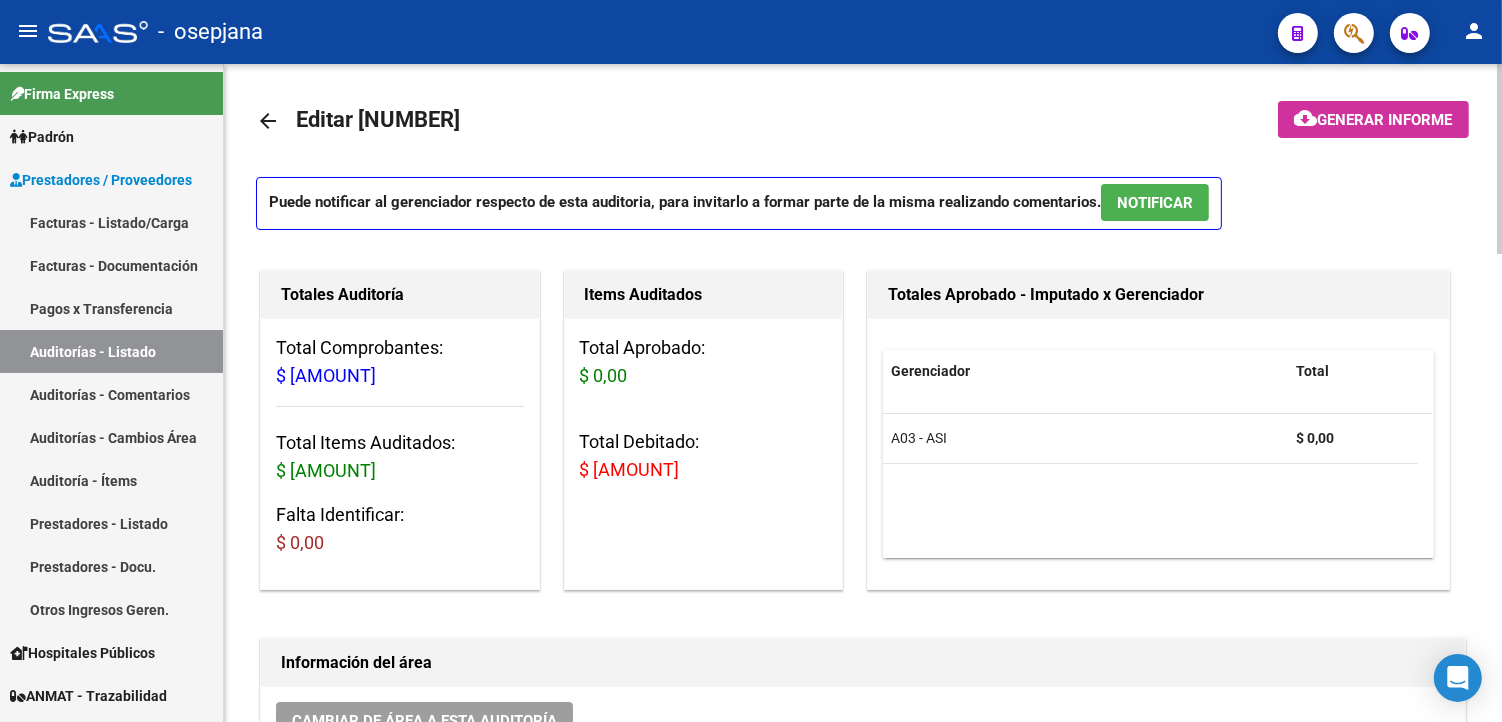 scroll, scrollTop: 0, scrollLeft: 0, axis: both 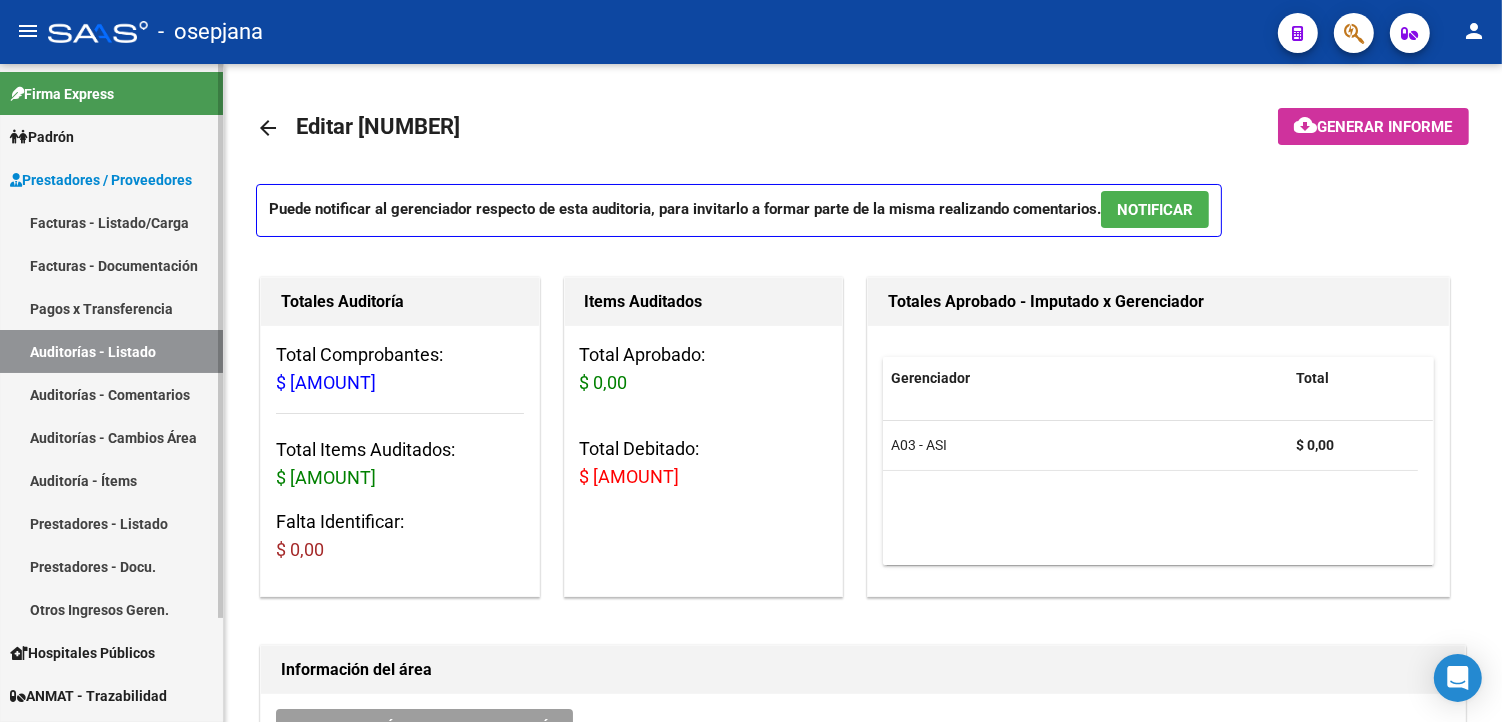 click on "Facturas - Listado/Carga" at bounding box center [111, 222] 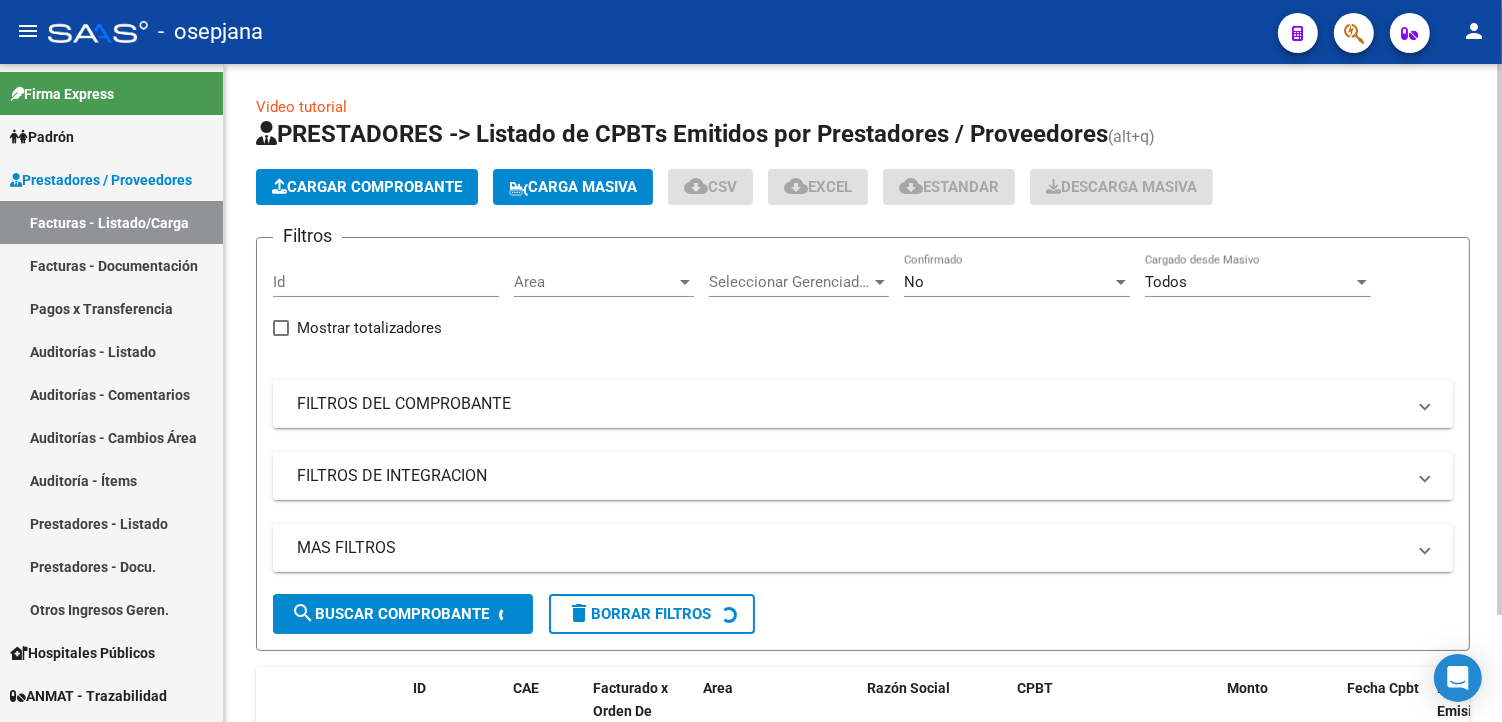 click on "No" at bounding box center (1008, 282) 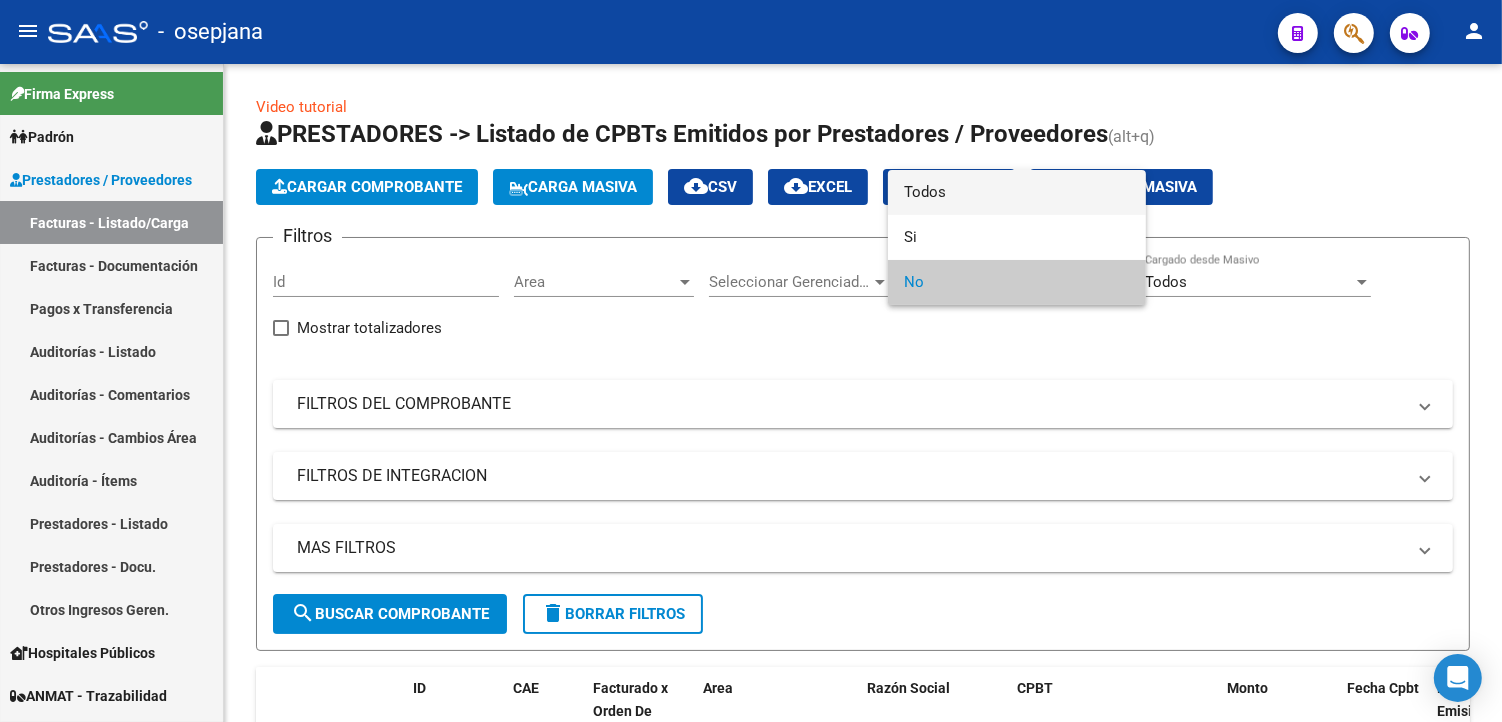 click on "Todos" at bounding box center [1017, 192] 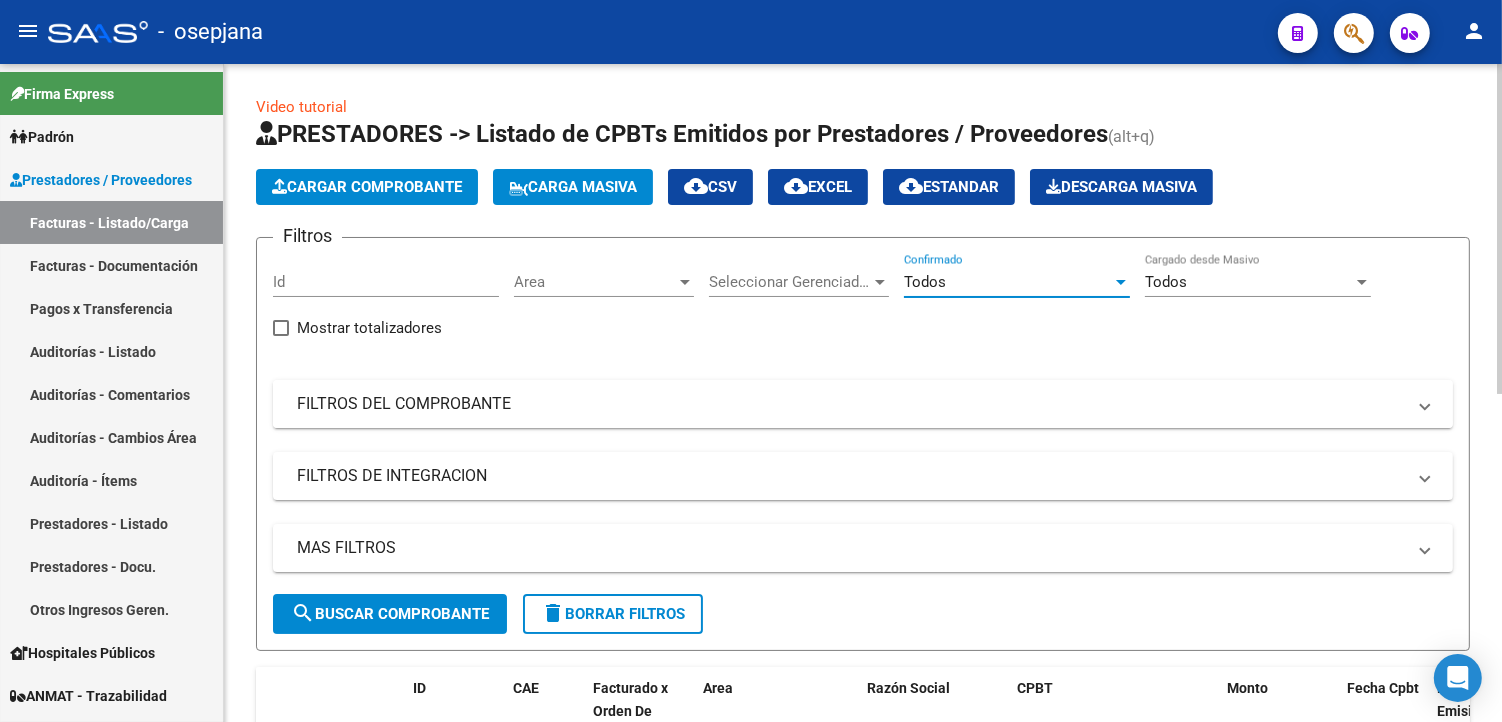 click on "FILTROS DEL COMPROBANTE" at bounding box center (851, 404) 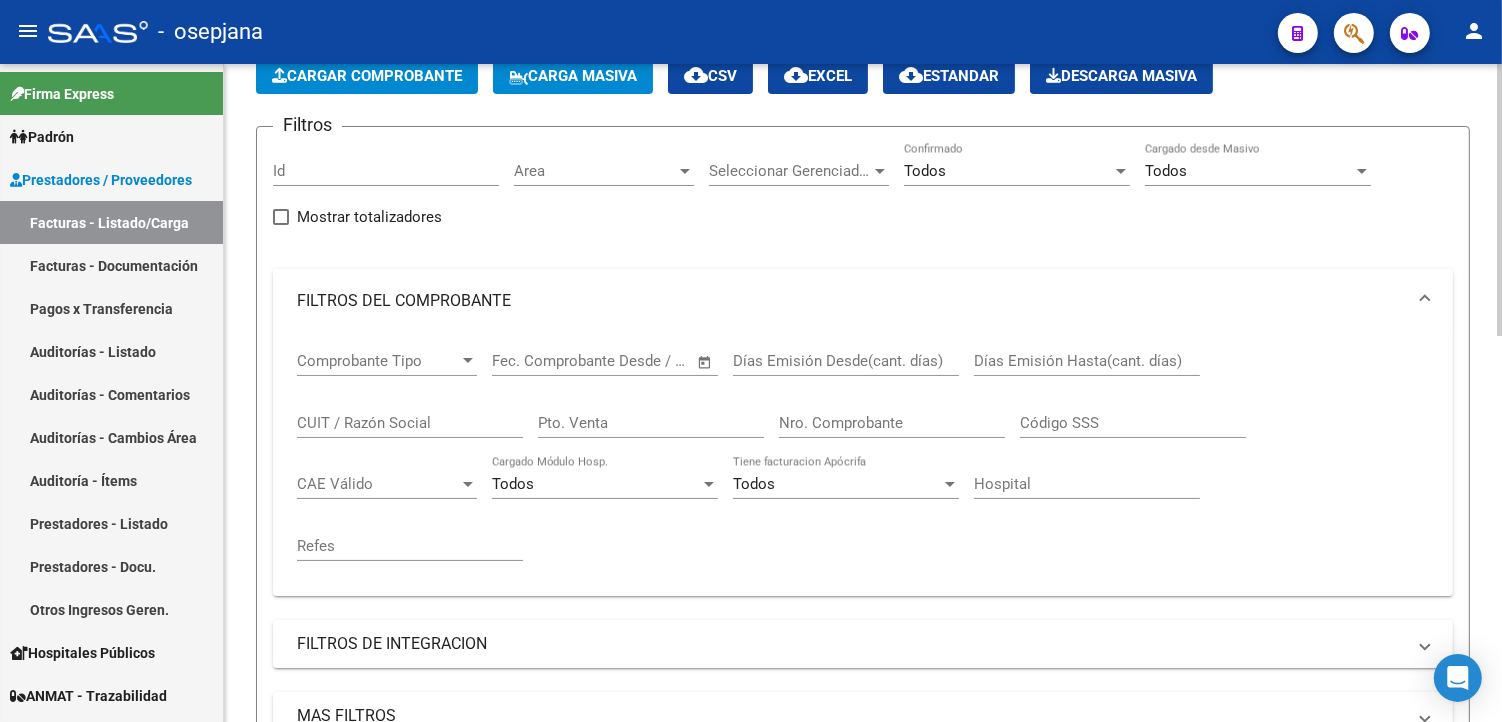 scroll, scrollTop: 0, scrollLeft: 0, axis: both 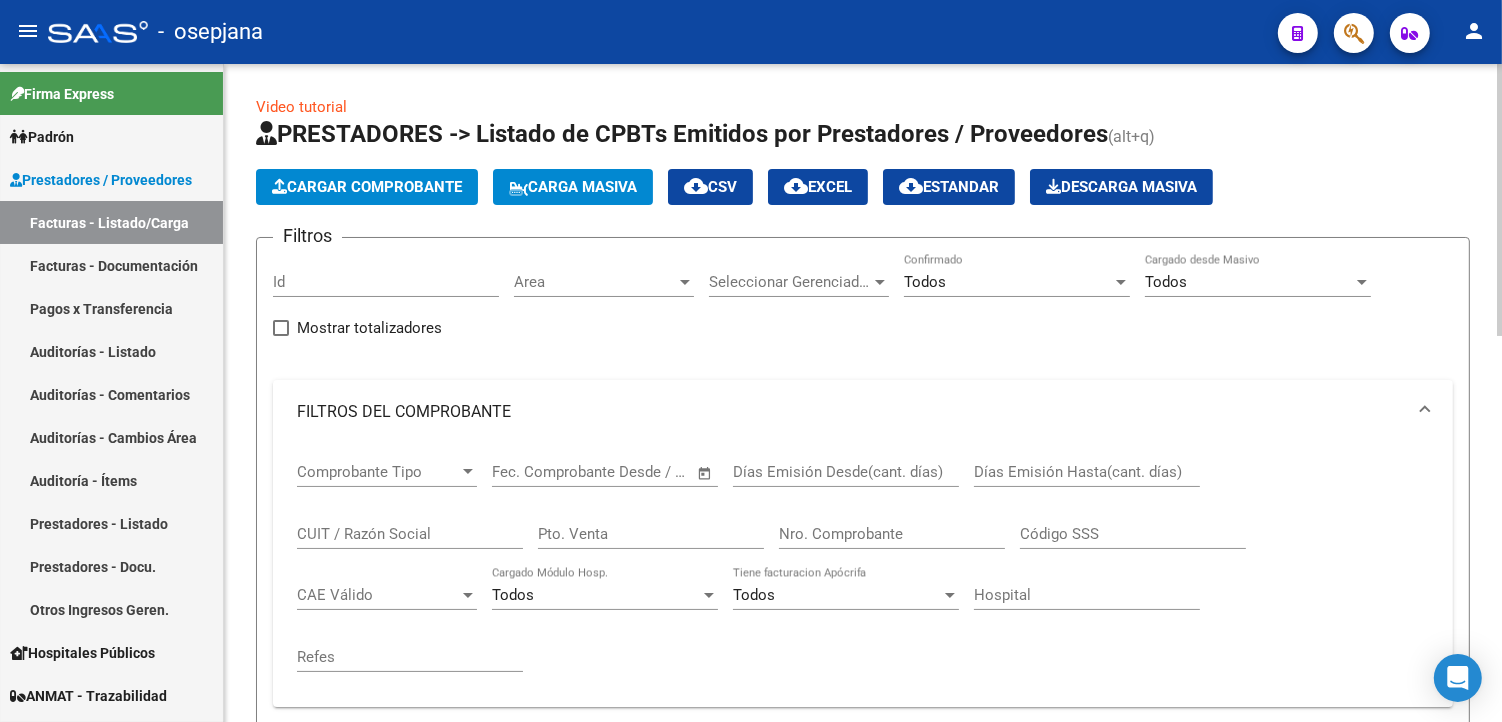click on "Pto. Venta" at bounding box center [651, 534] 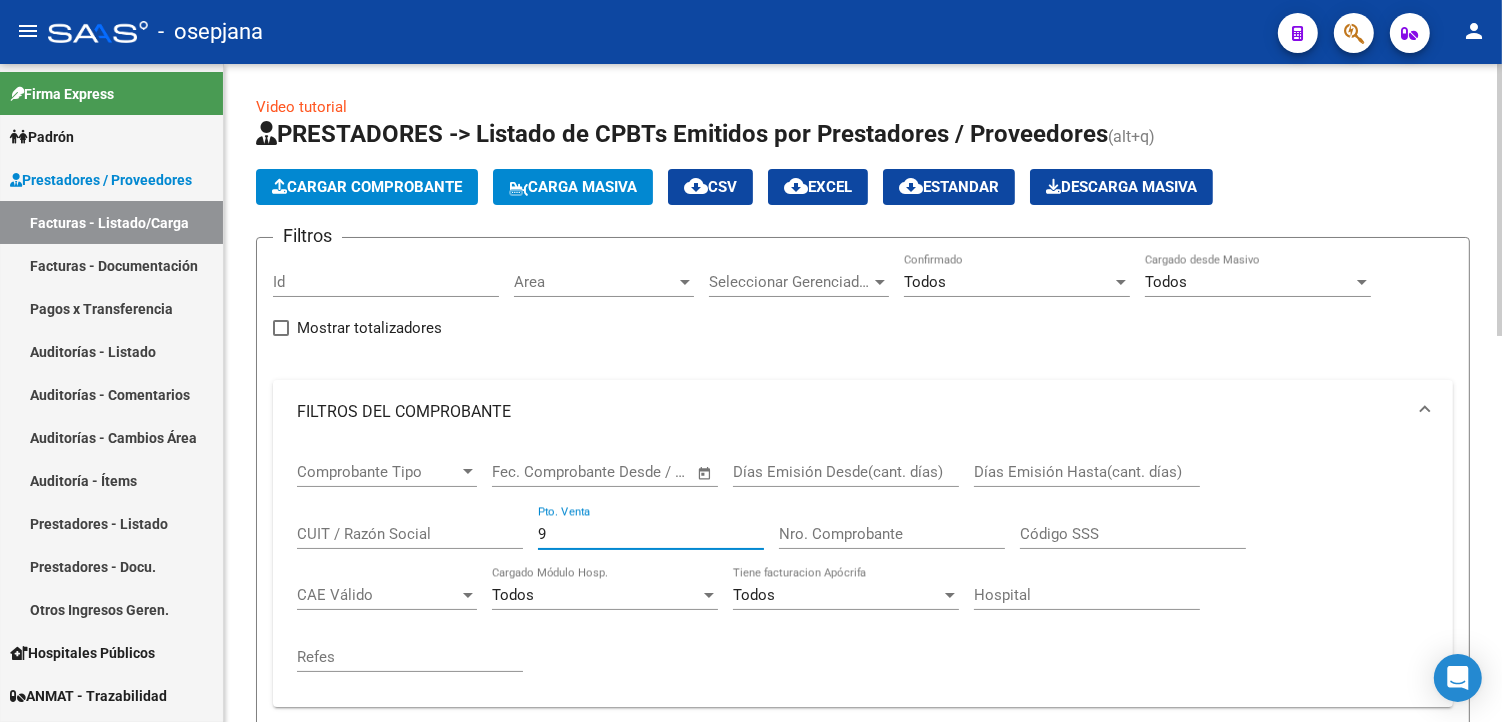 type on "9" 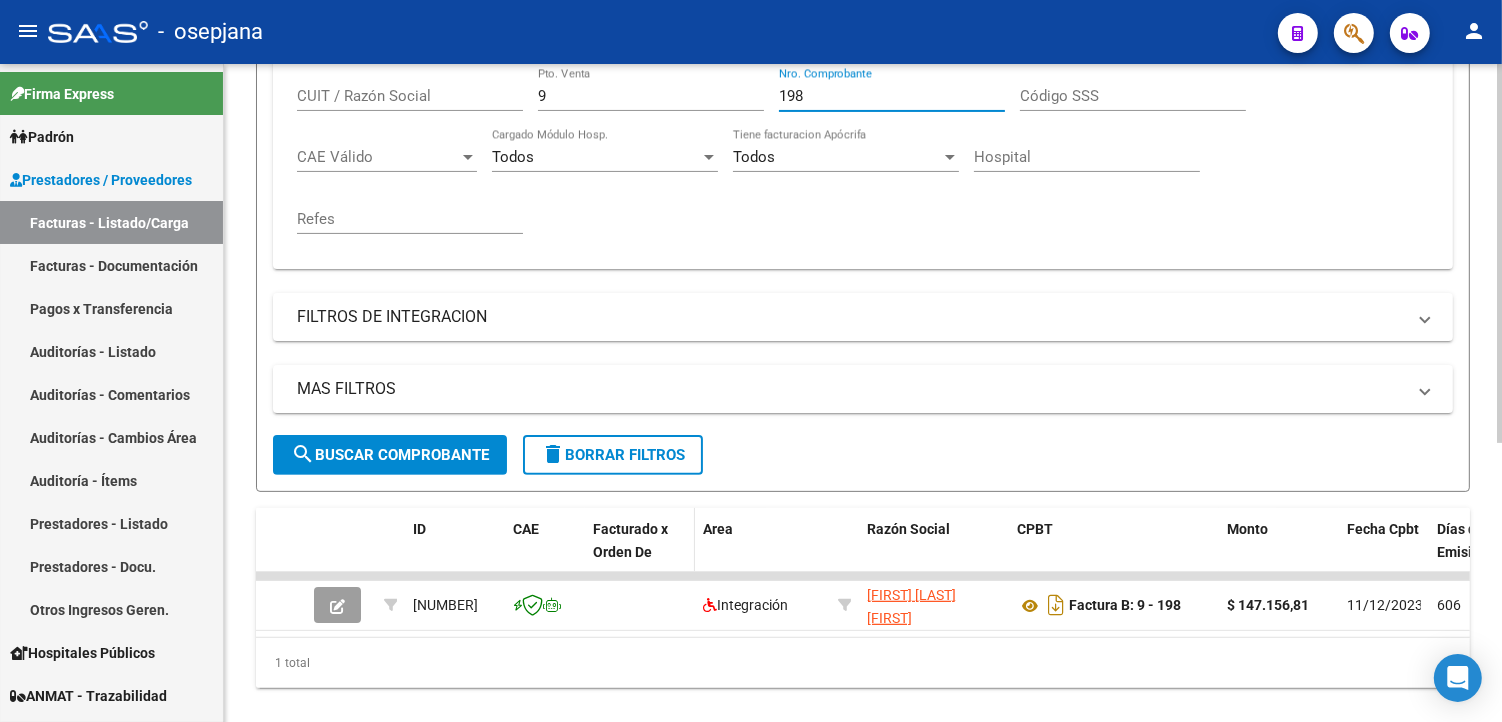 scroll, scrollTop: 444, scrollLeft: 0, axis: vertical 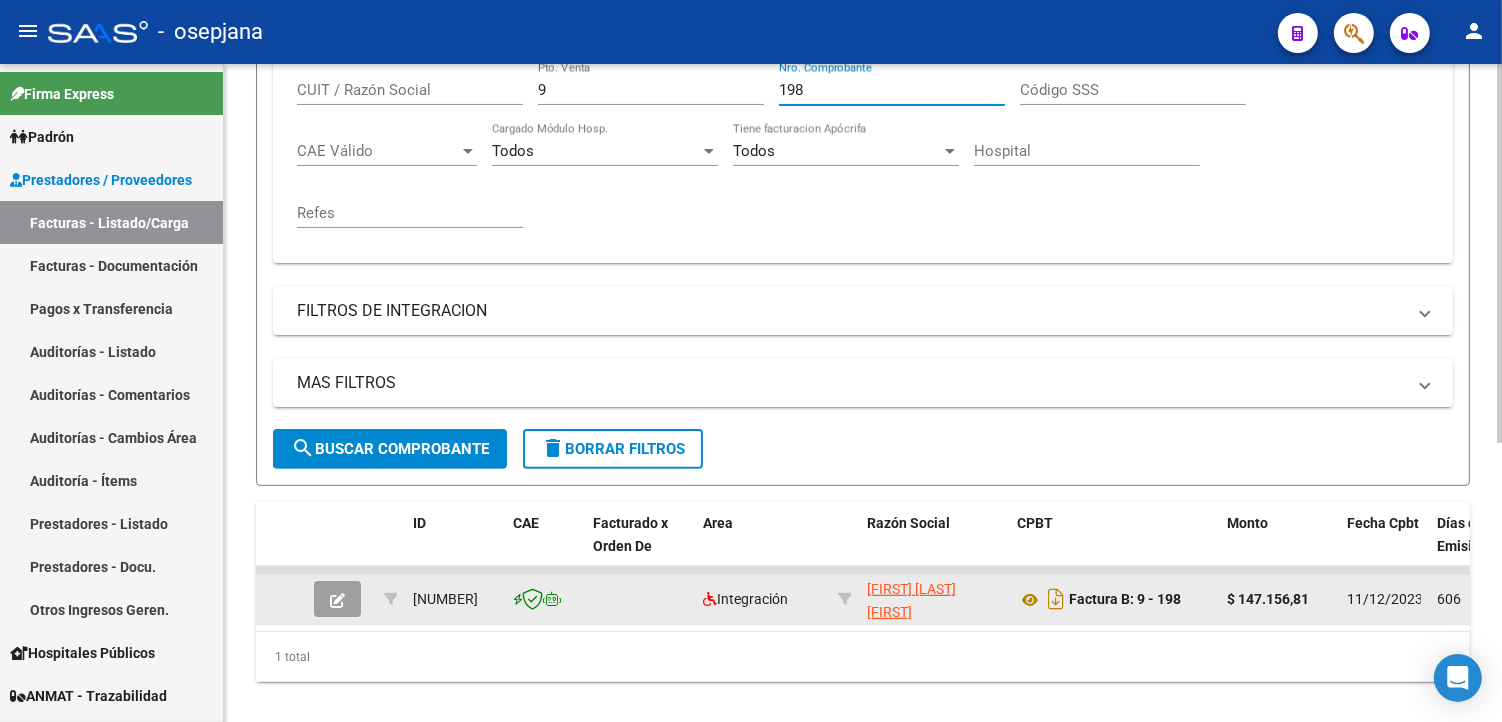 type on "198" 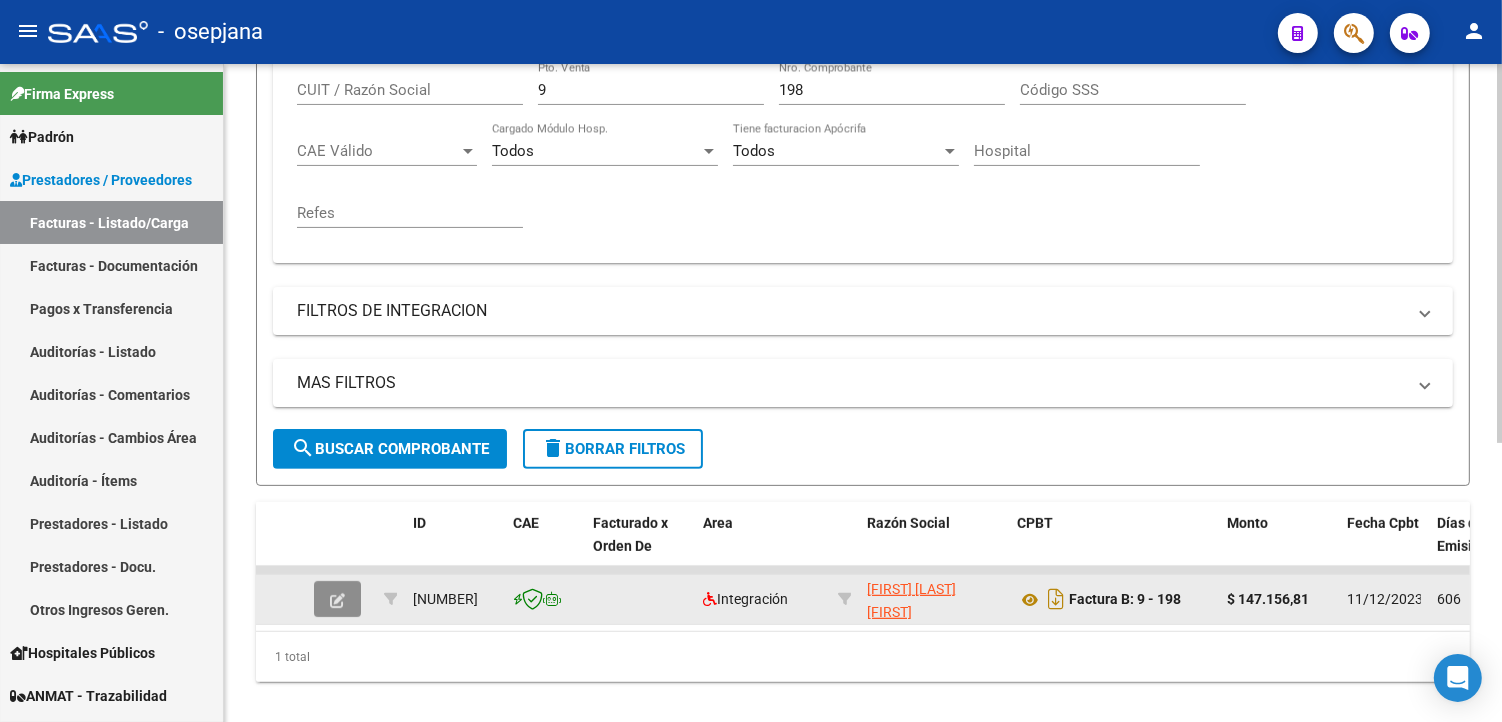 click 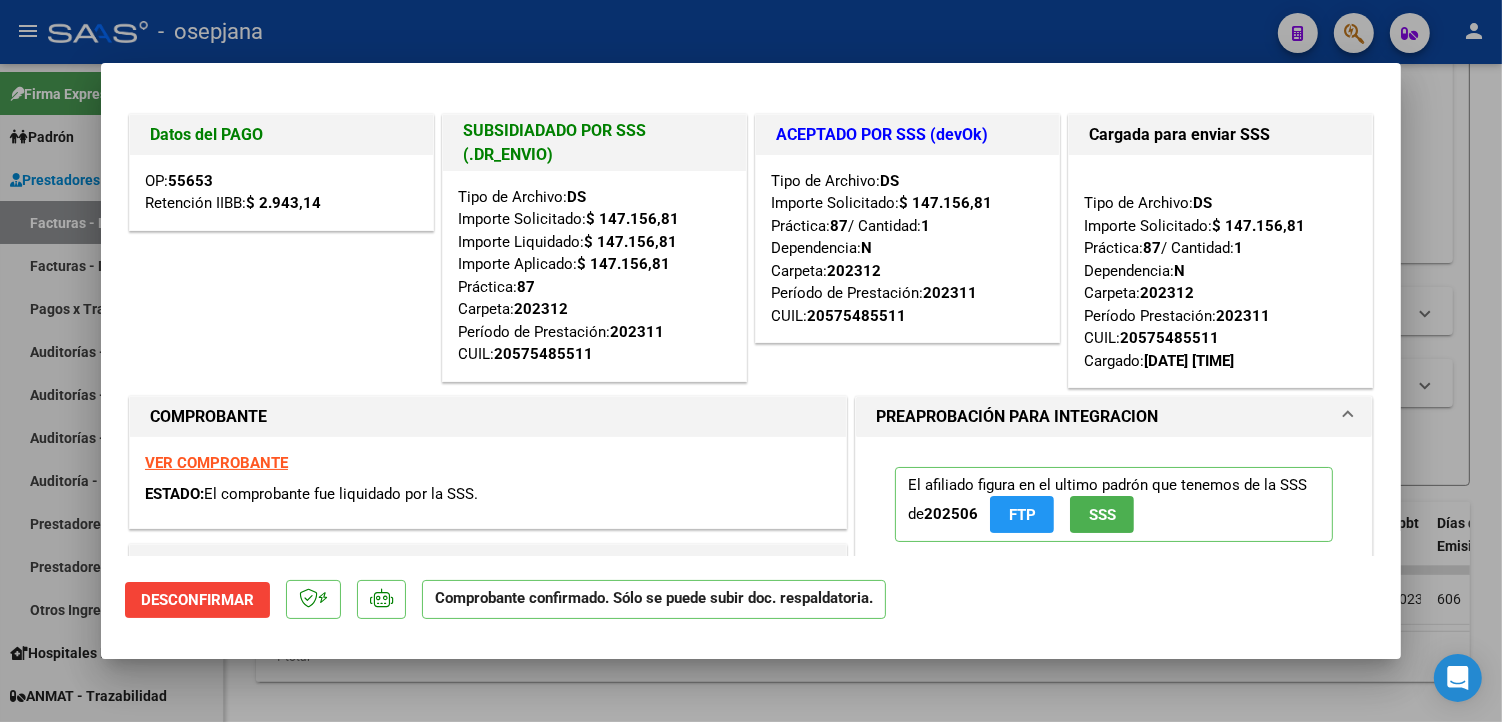 click at bounding box center [751, 361] 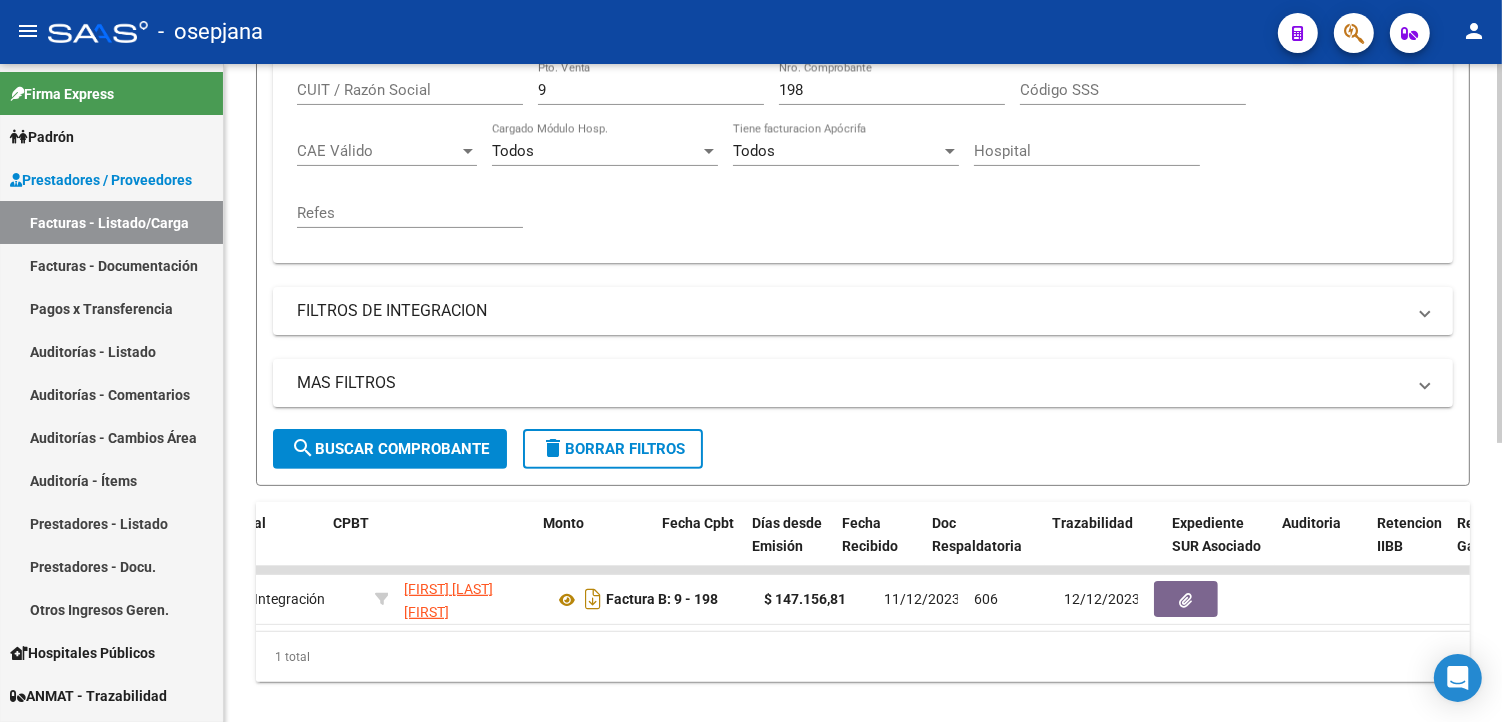 scroll, scrollTop: 0, scrollLeft: 833, axis: horizontal 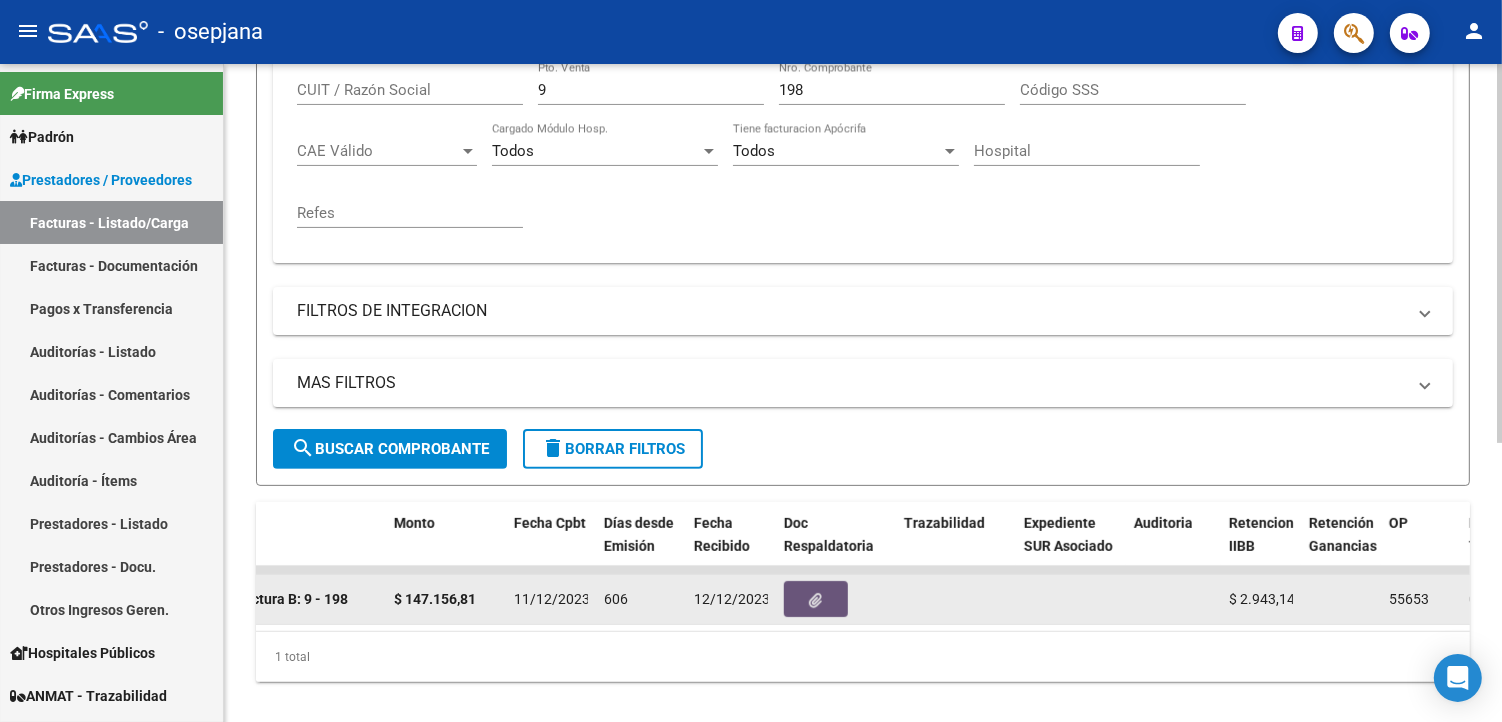 click 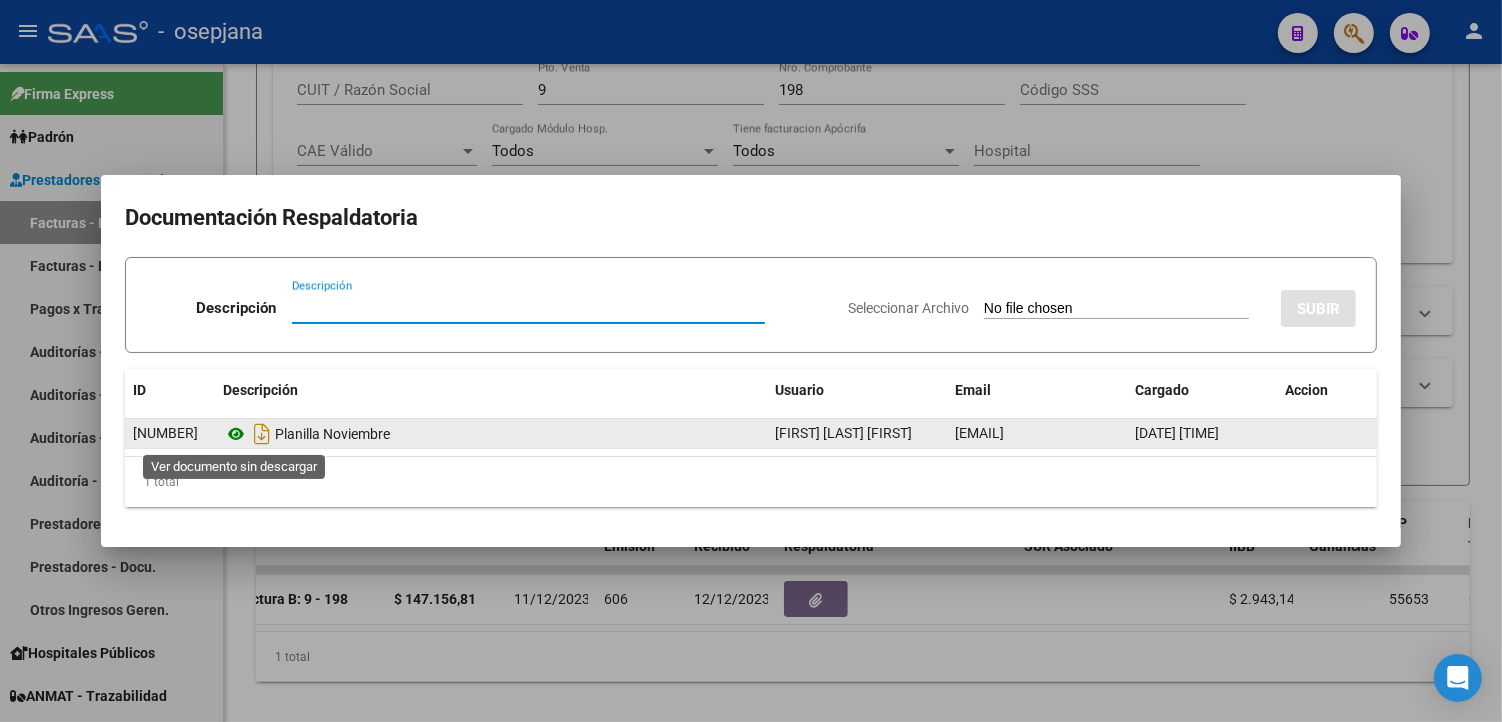 click 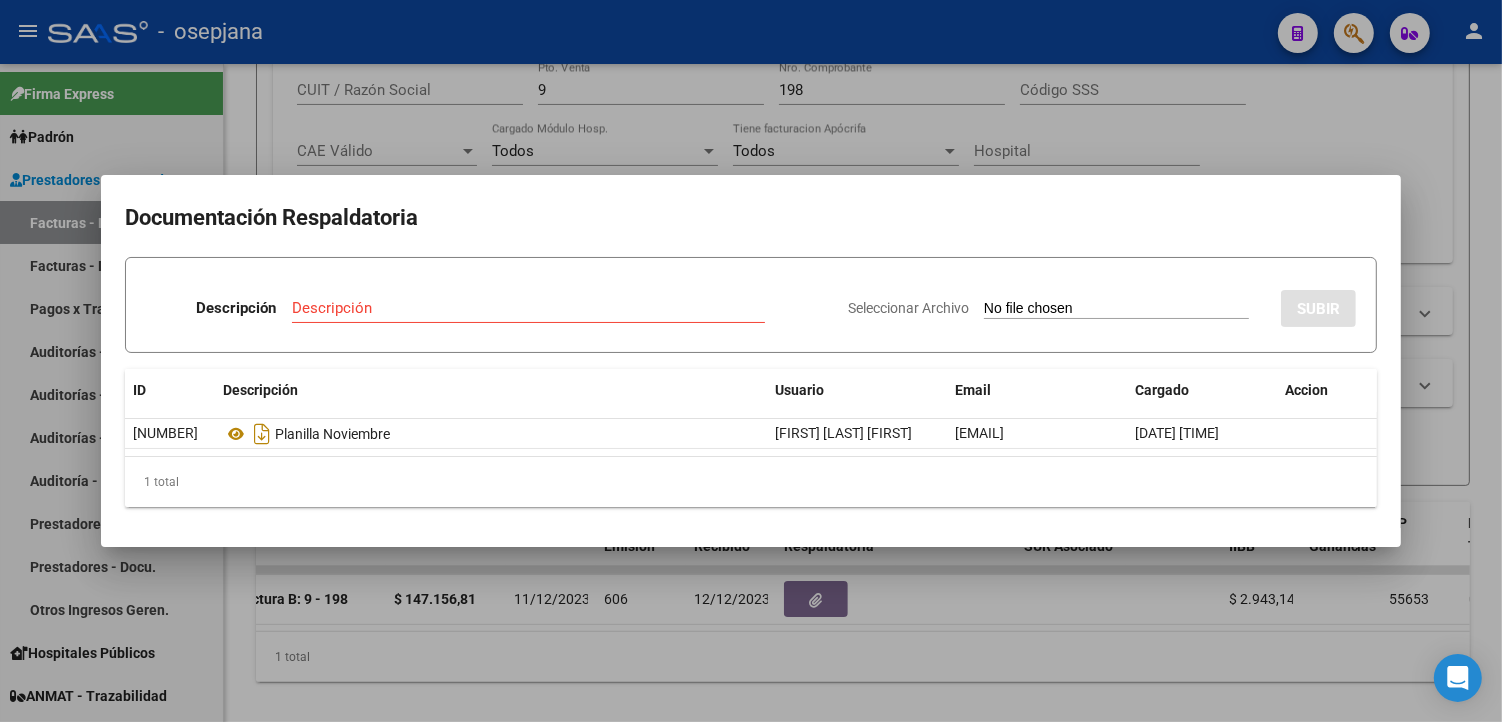 click at bounding box center [751, 361] 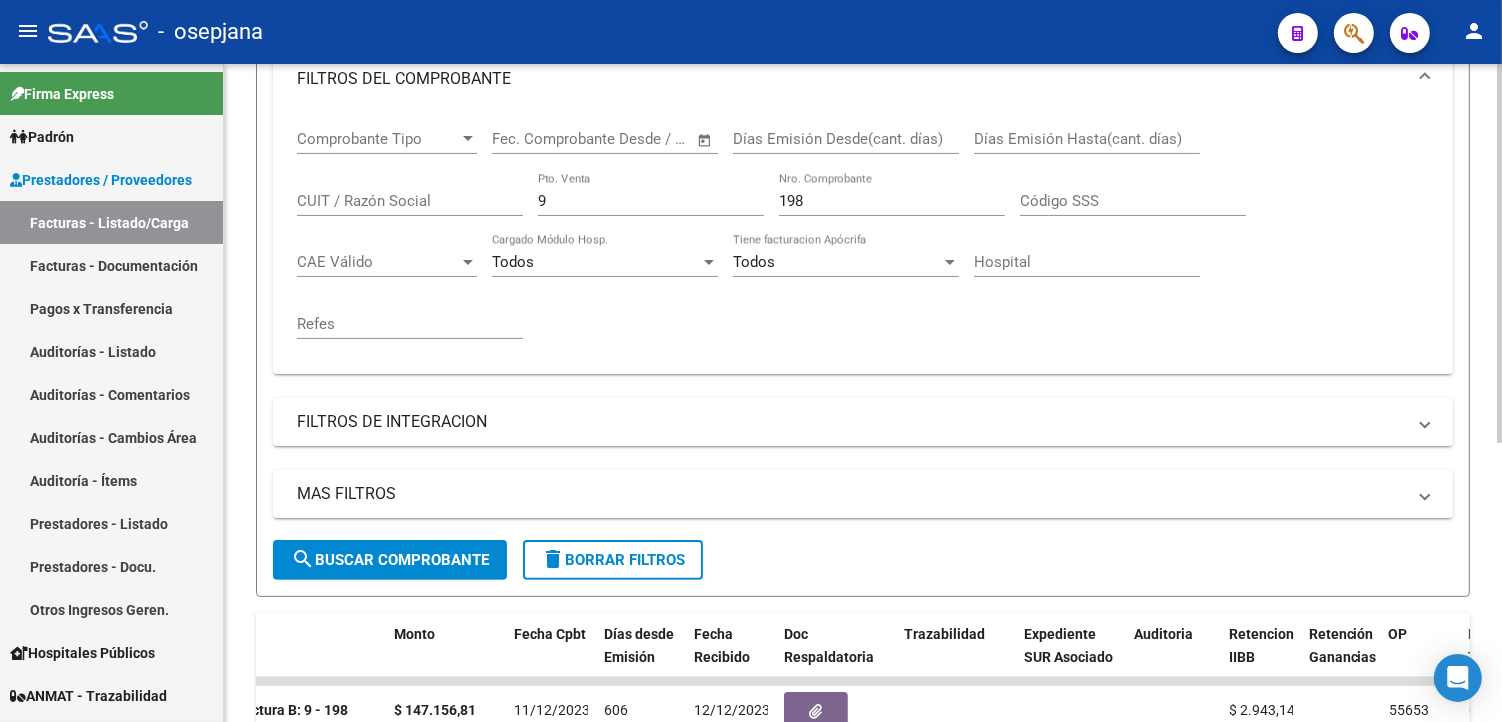 scroll, scrollTop: 444, scrollLeft: 0, axis: vertical 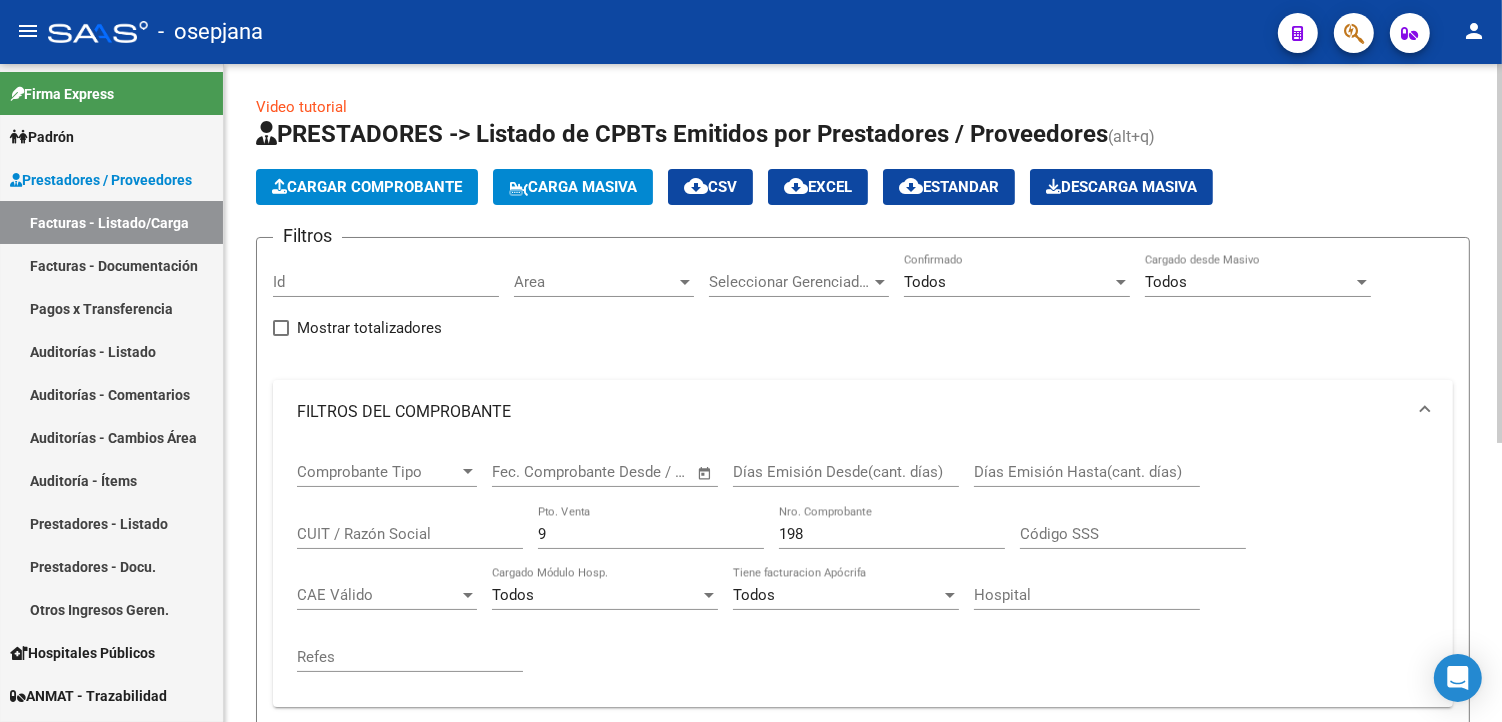 click on "9" at bounding box center (651, 534) 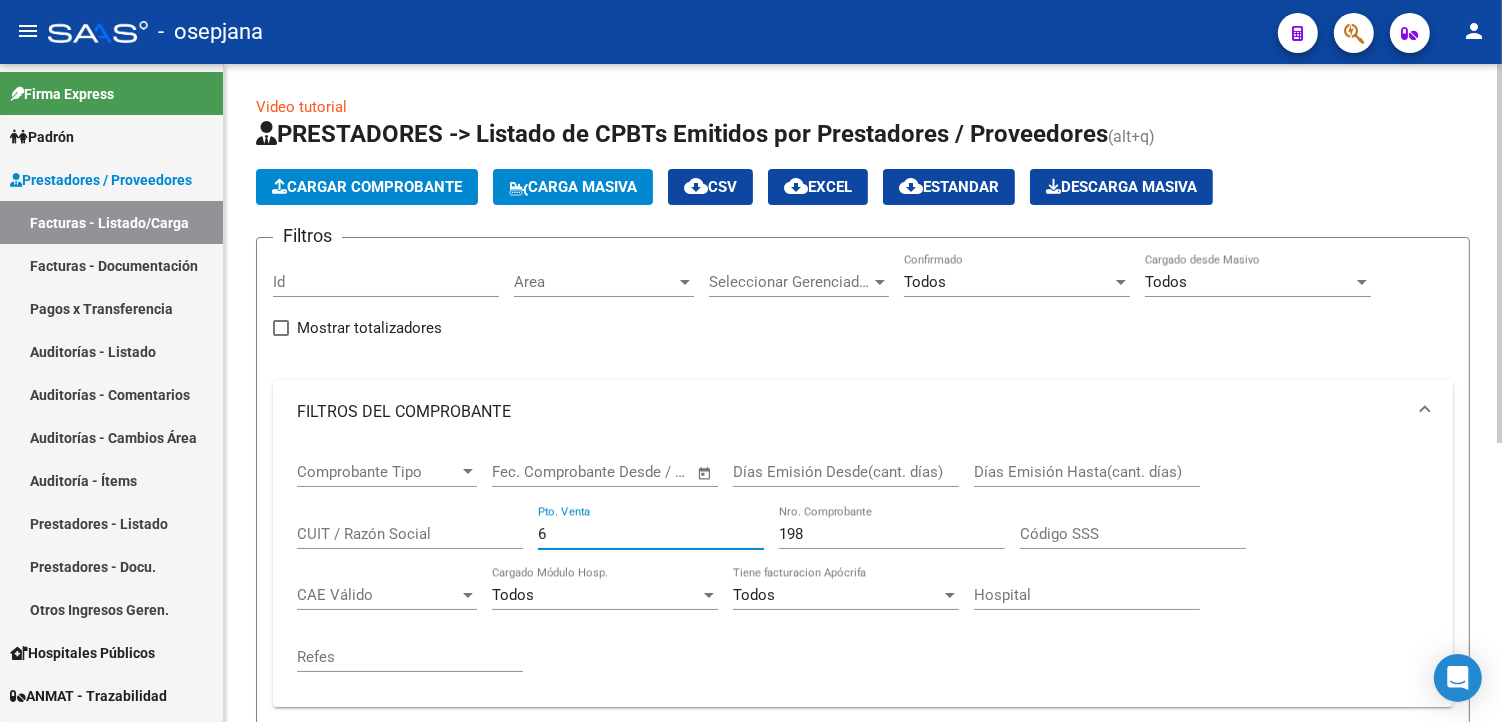 type on "6" 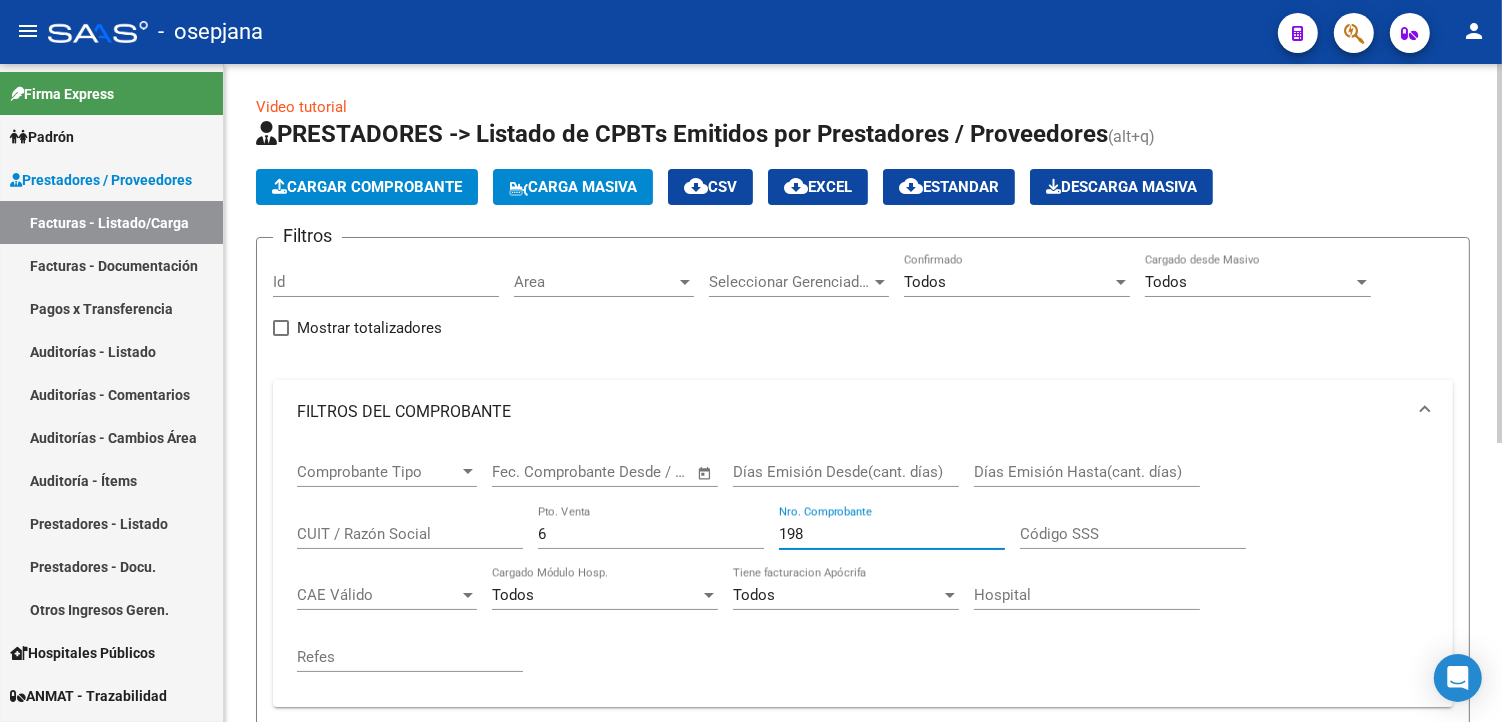 drag, startPoint x: 836, startPoint y: 536, endPoint x: 714, endPoint y: 523, distance: 122.69067 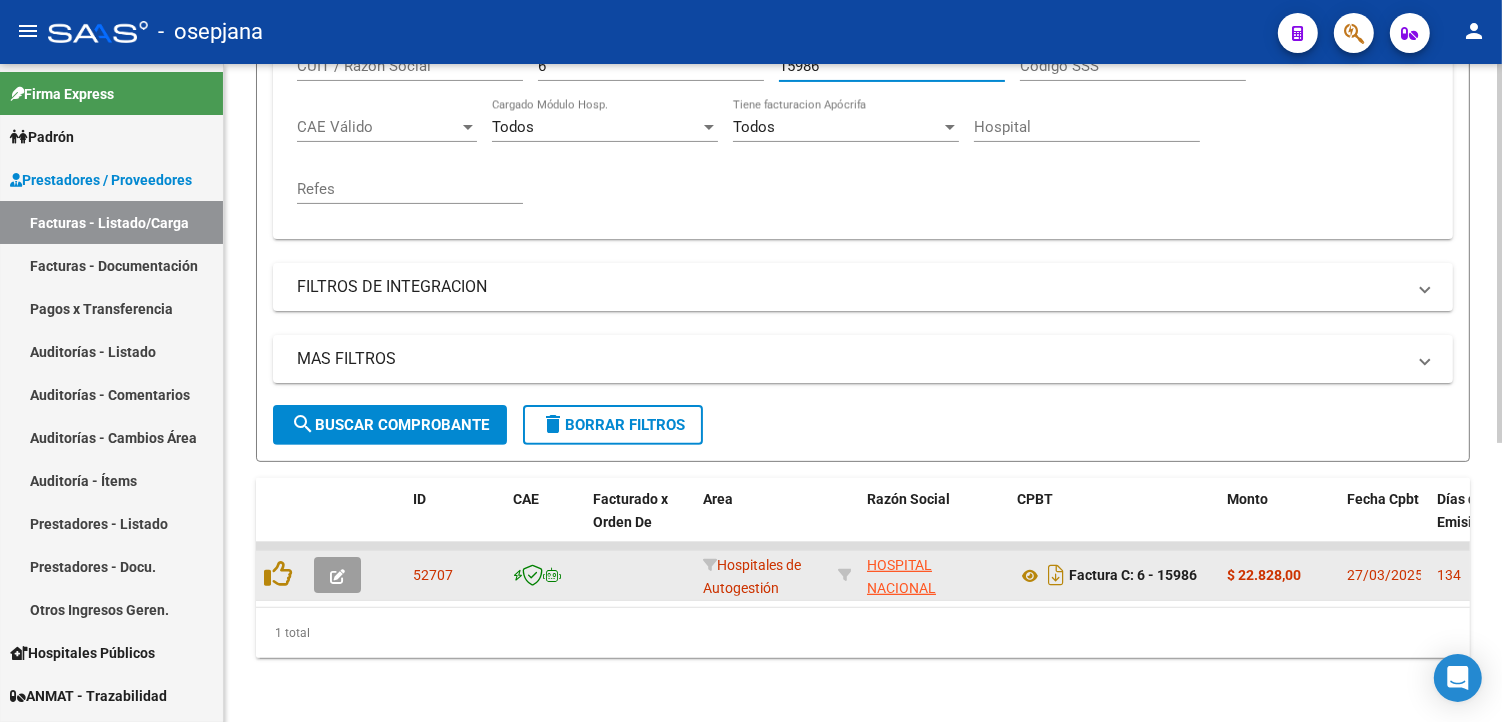 scroll, scrollTop: 484, scrollLeft: 0, axis: vertical 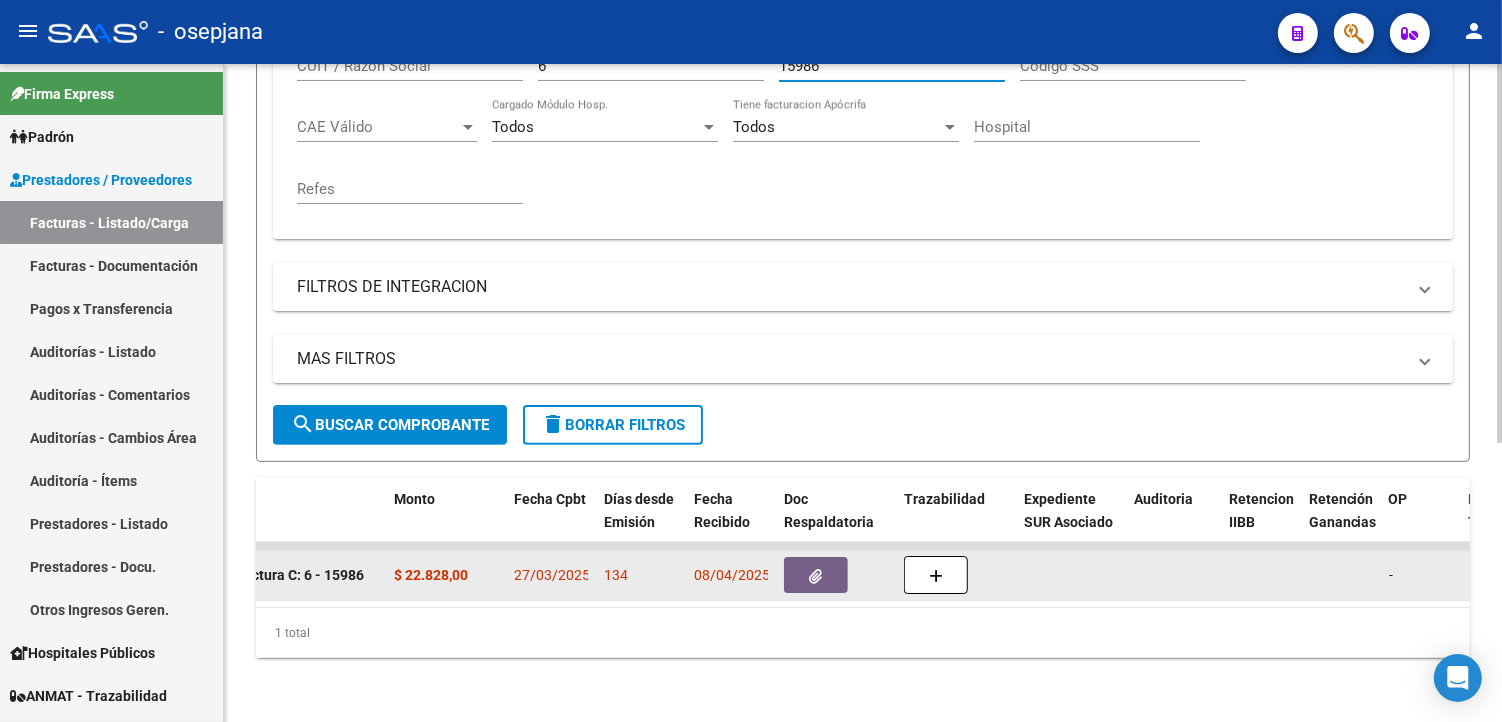 type on "15986" 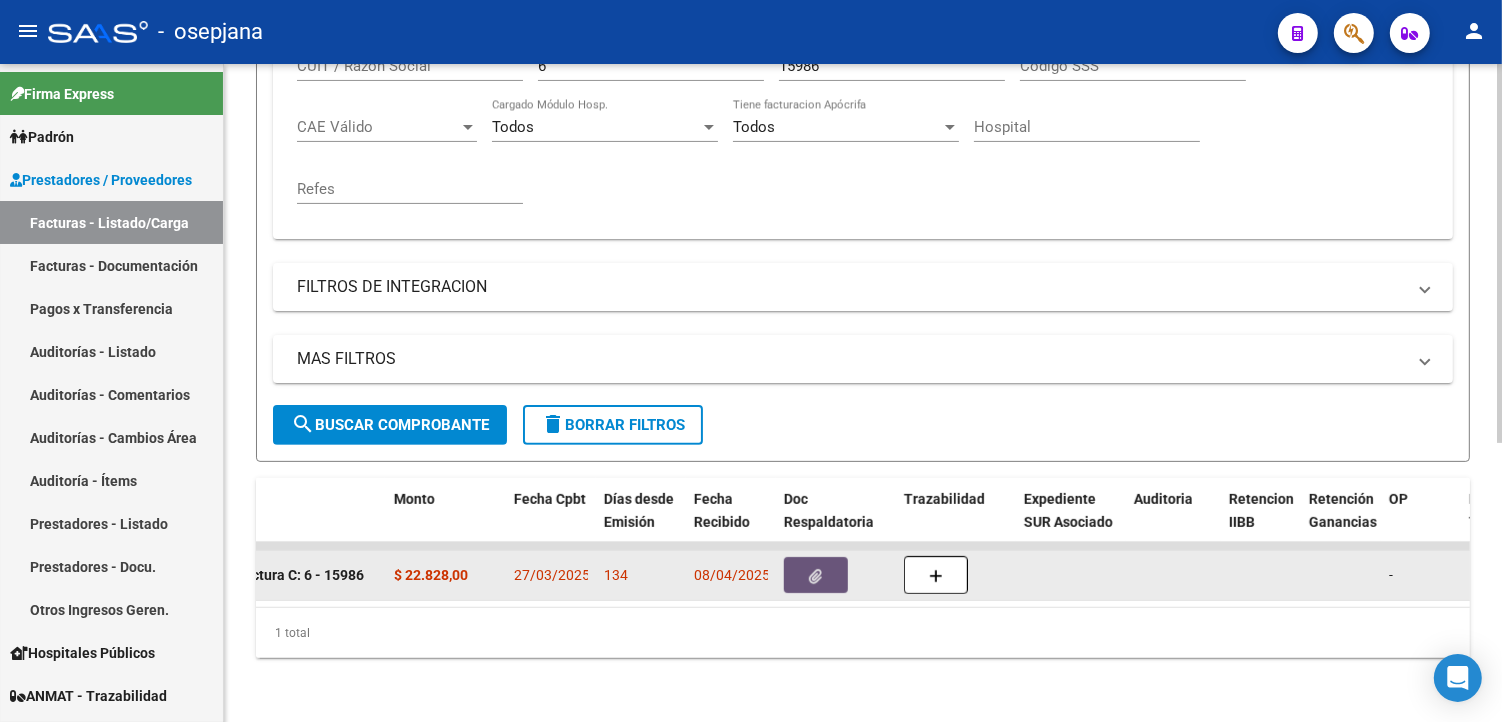 click 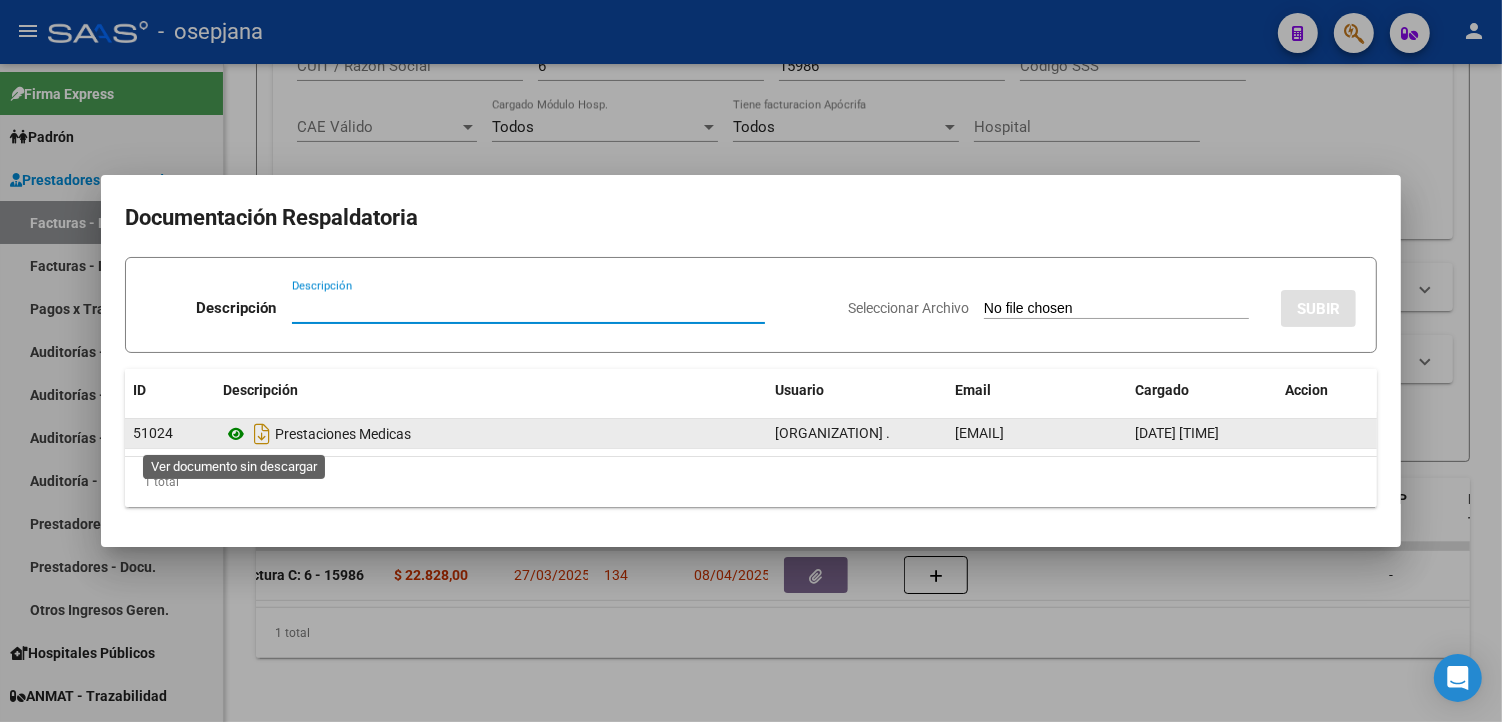 click 